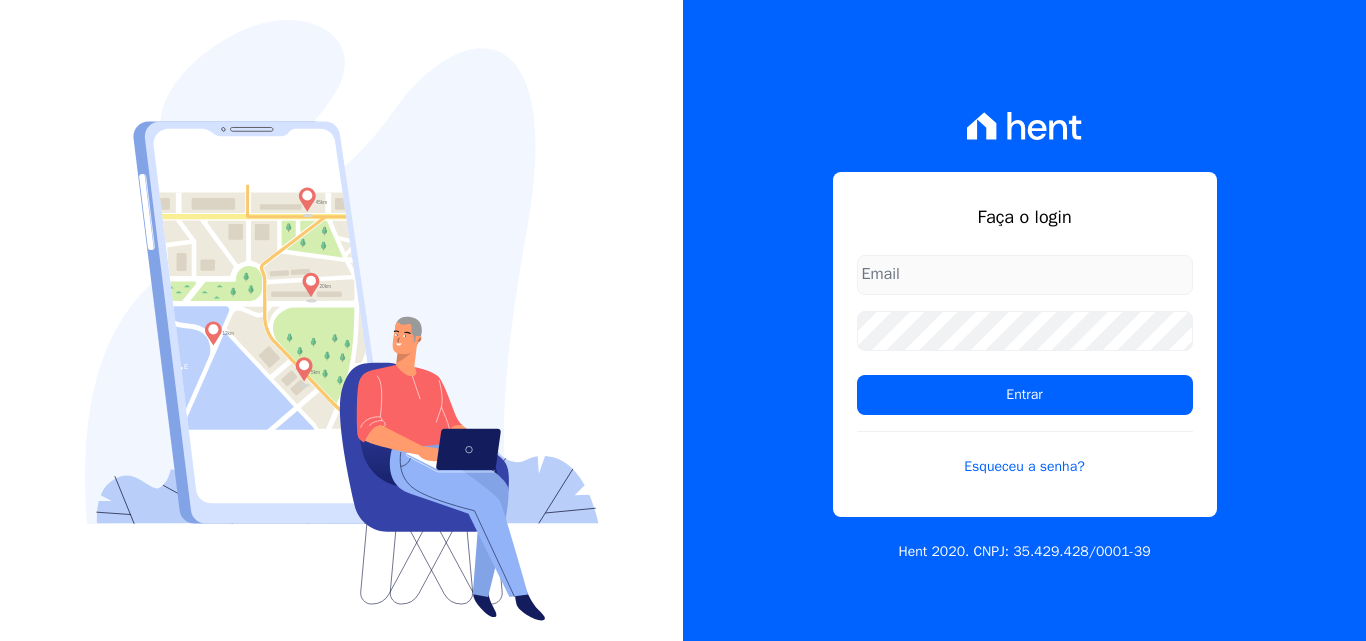 scroll, scrollTop: 0, scrollLeft: 0, axis: both 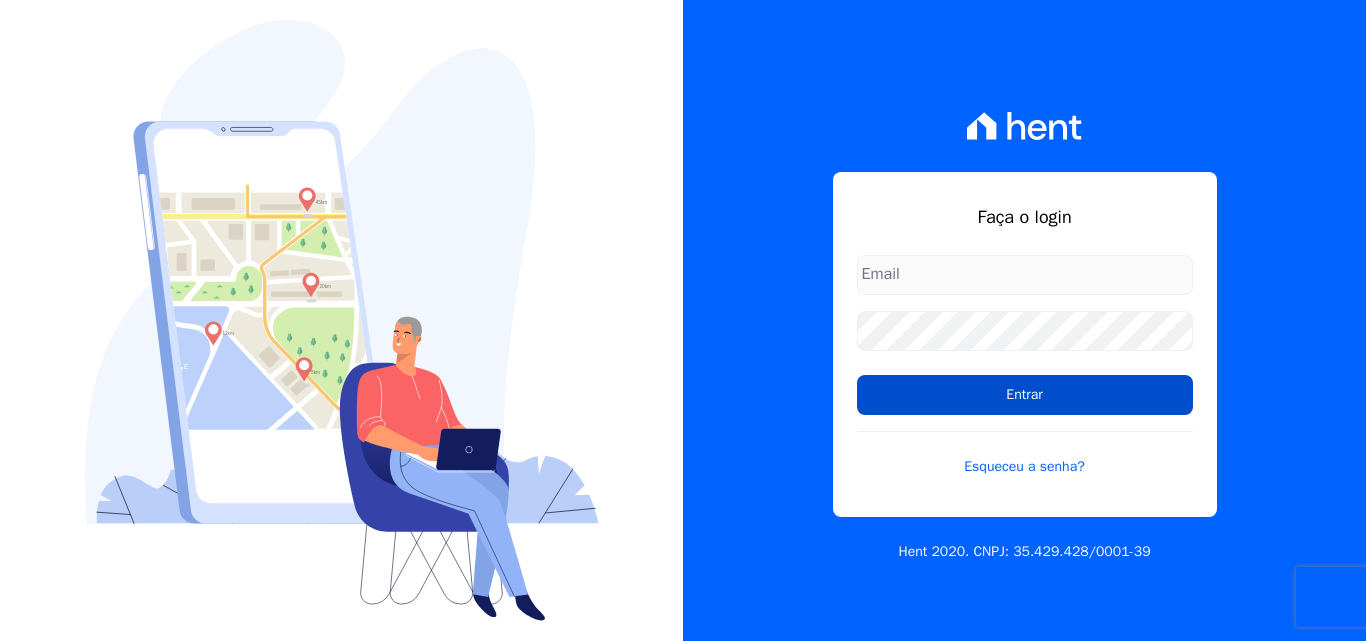 type on "[EMAIL_ADDRESS][DOMAIN_NAME]" 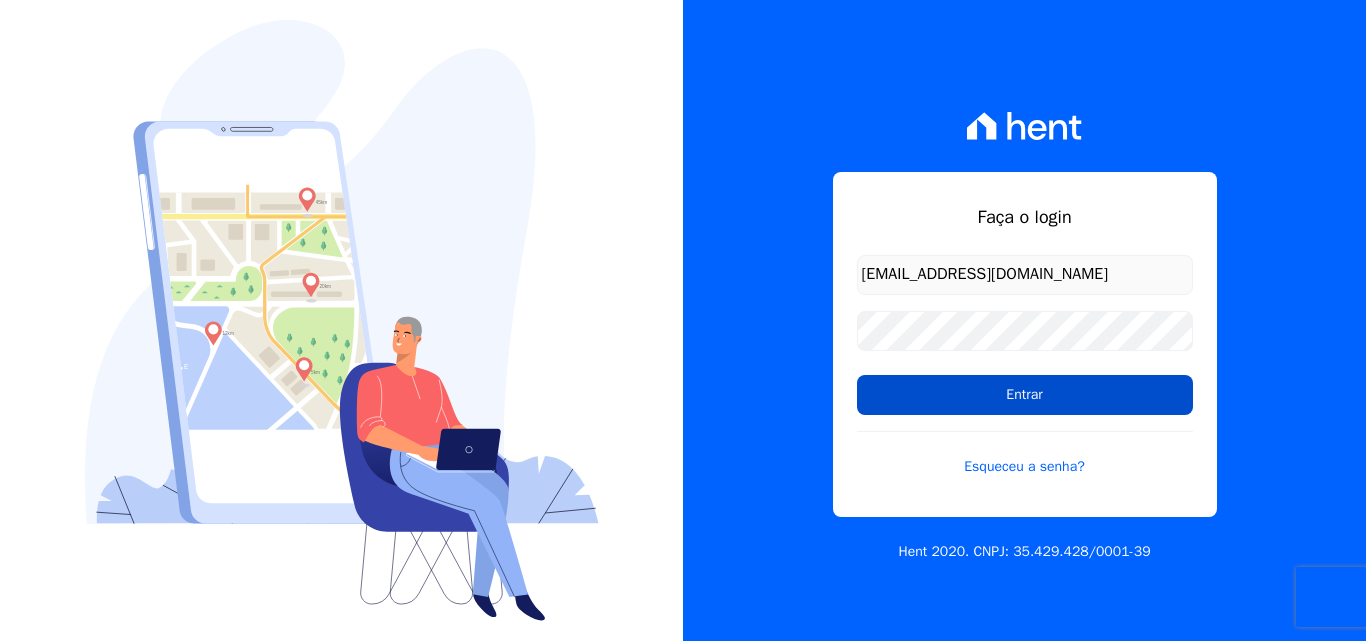 click on "Entrar" at bounding box center (1025, 395) 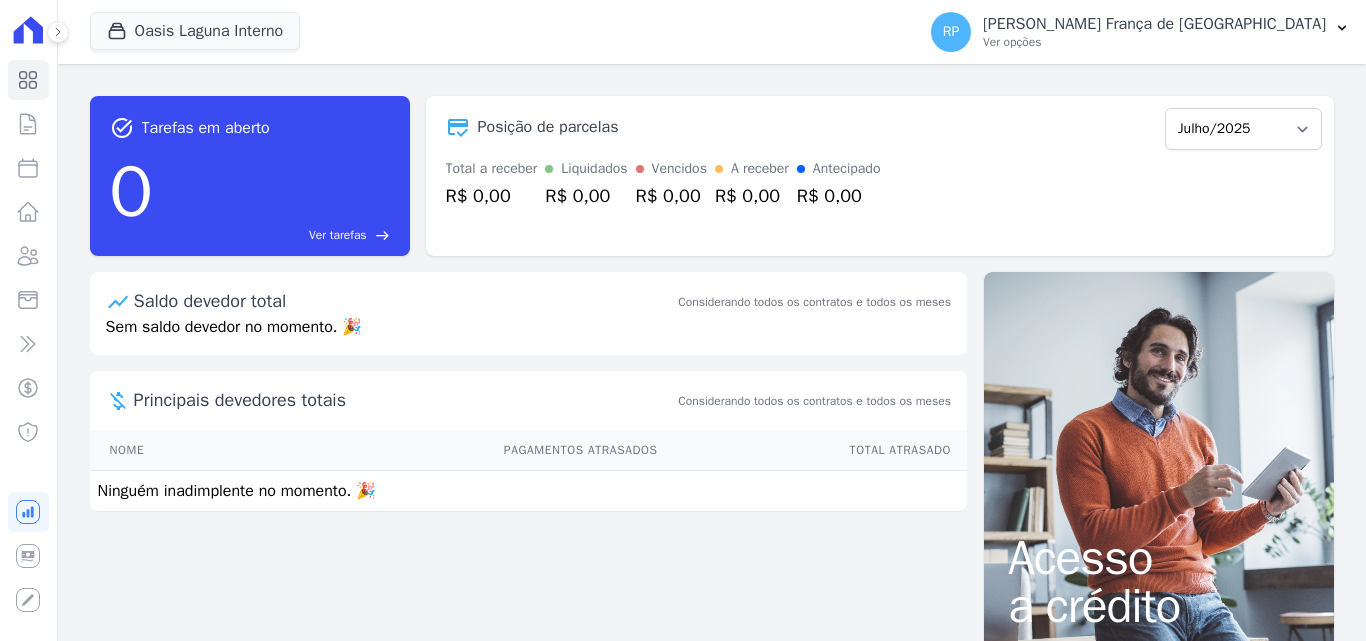 scroll, scrollTop: 0, scrollLeft: 0, axis: both 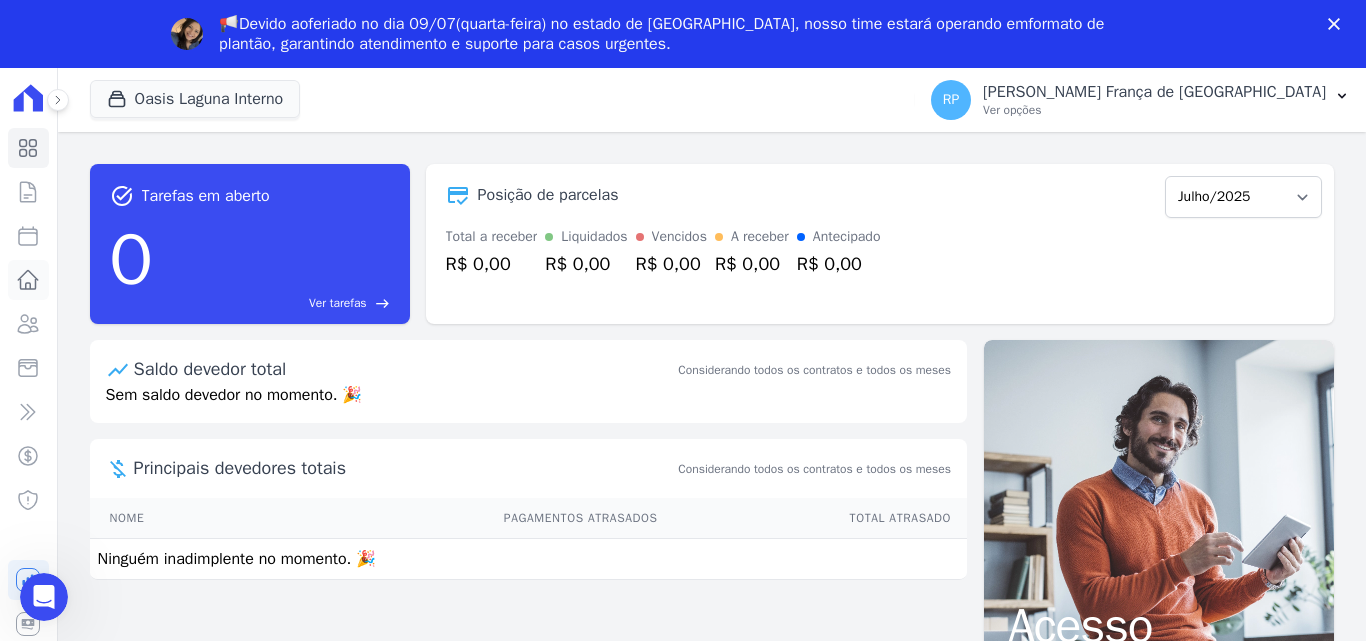 click on "Lotes" at bounding box center (28, 280) 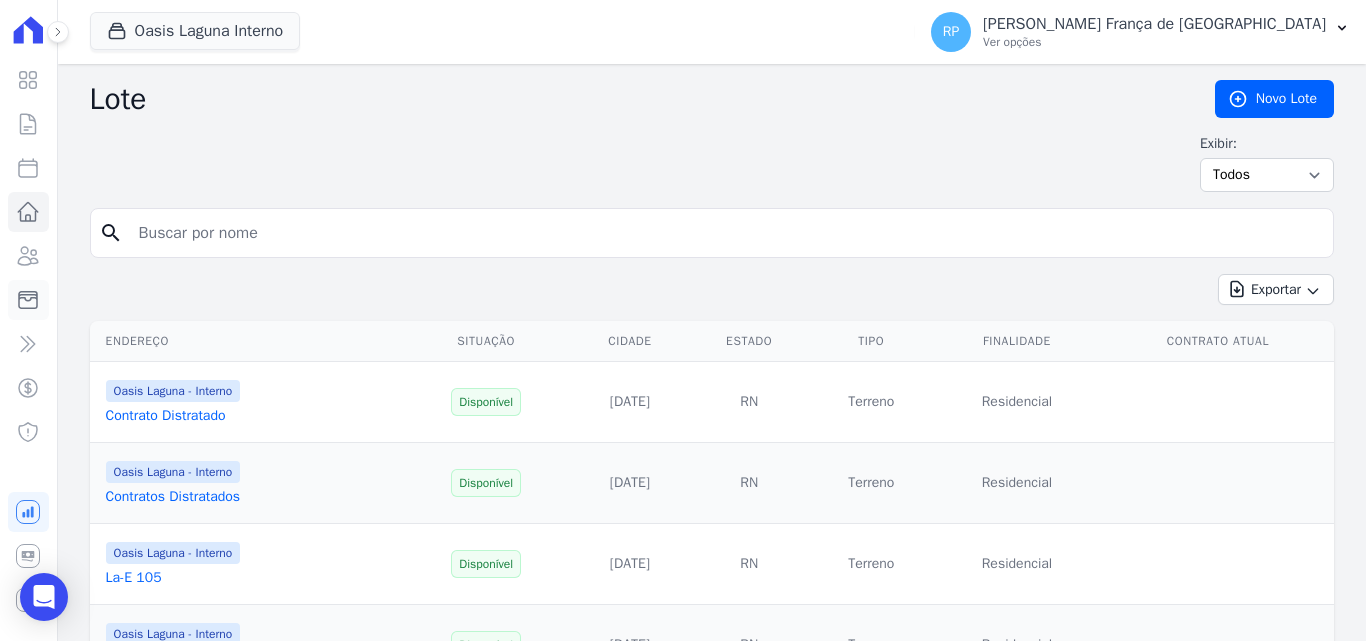click 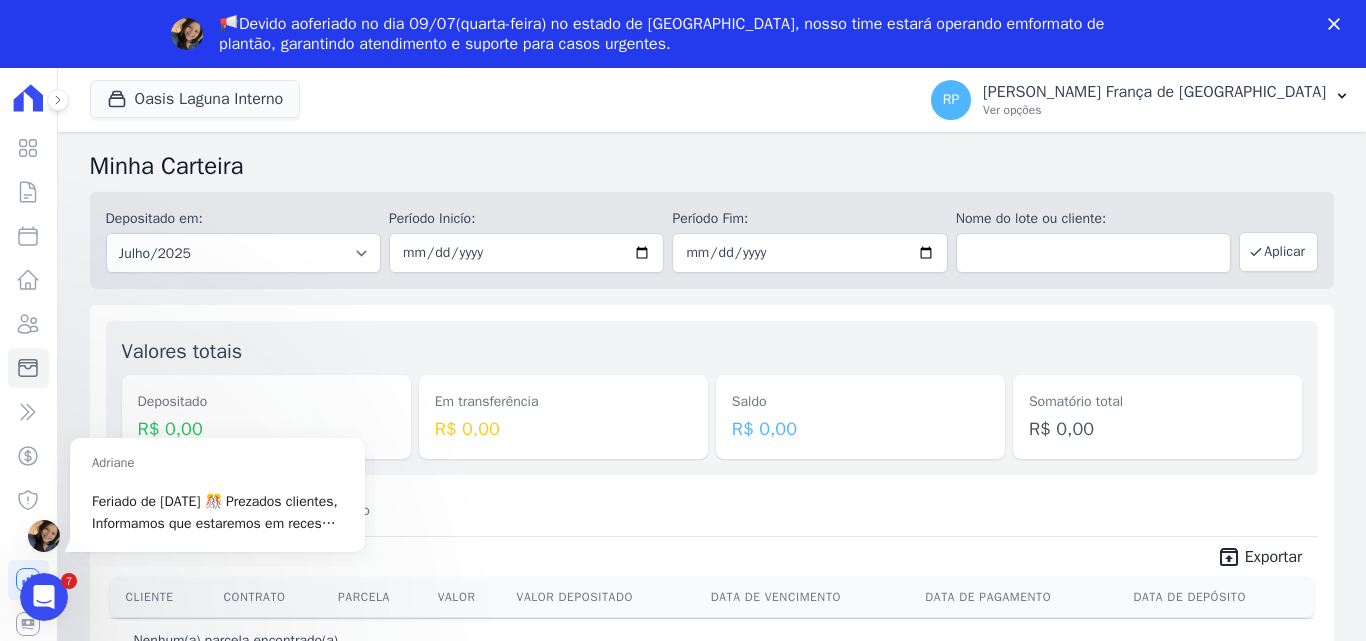 scroll, scrollTop: 0, scrollLeft: 0, axis: both 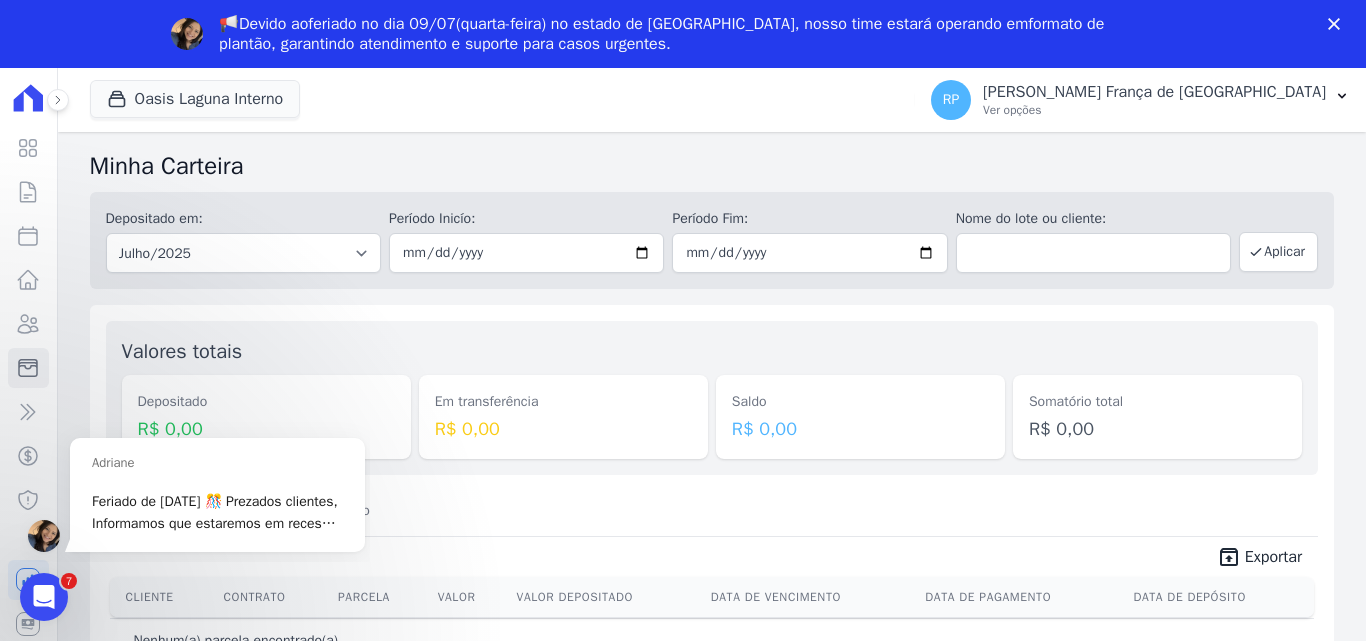 click on "📢Devido ao  feriado no dia 09/07  (quarta-feira) no estado de São Paulo, nosso time estará operando em  formato de plantão , garantindo atendimento e suporte para casos urgentes." at bounding box center [683, 34] 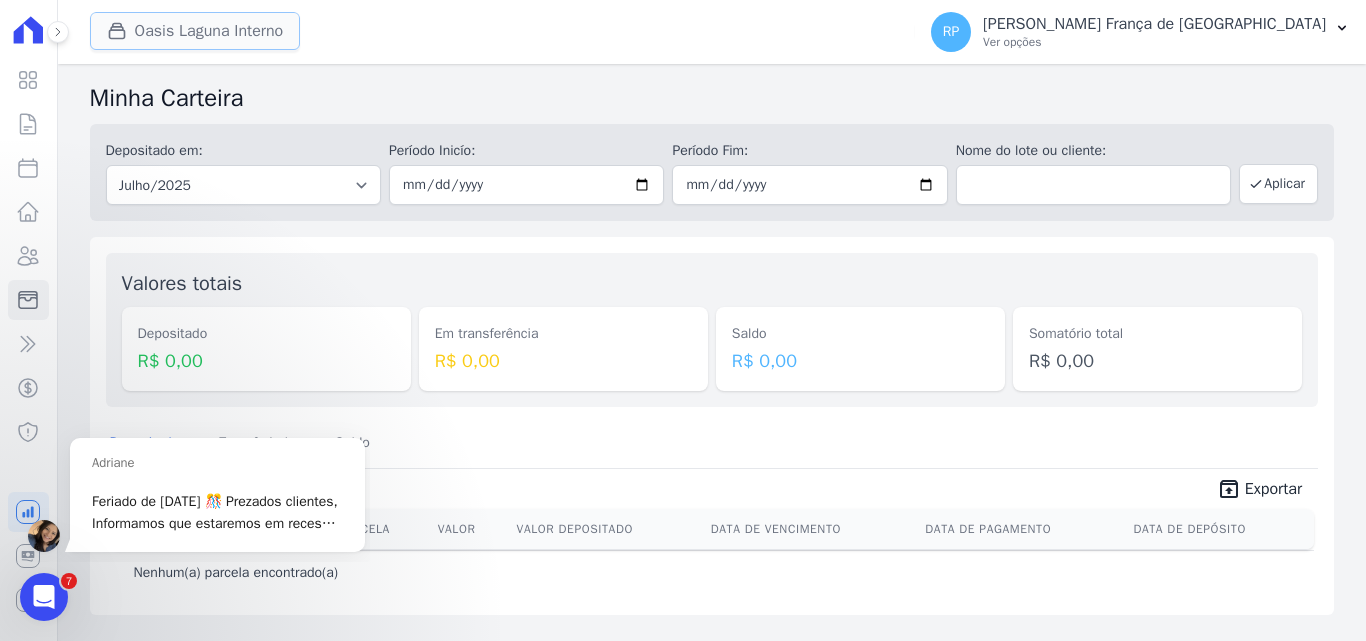 click on "Oasis Laguna   Interno" at bounding box center [195, 31] 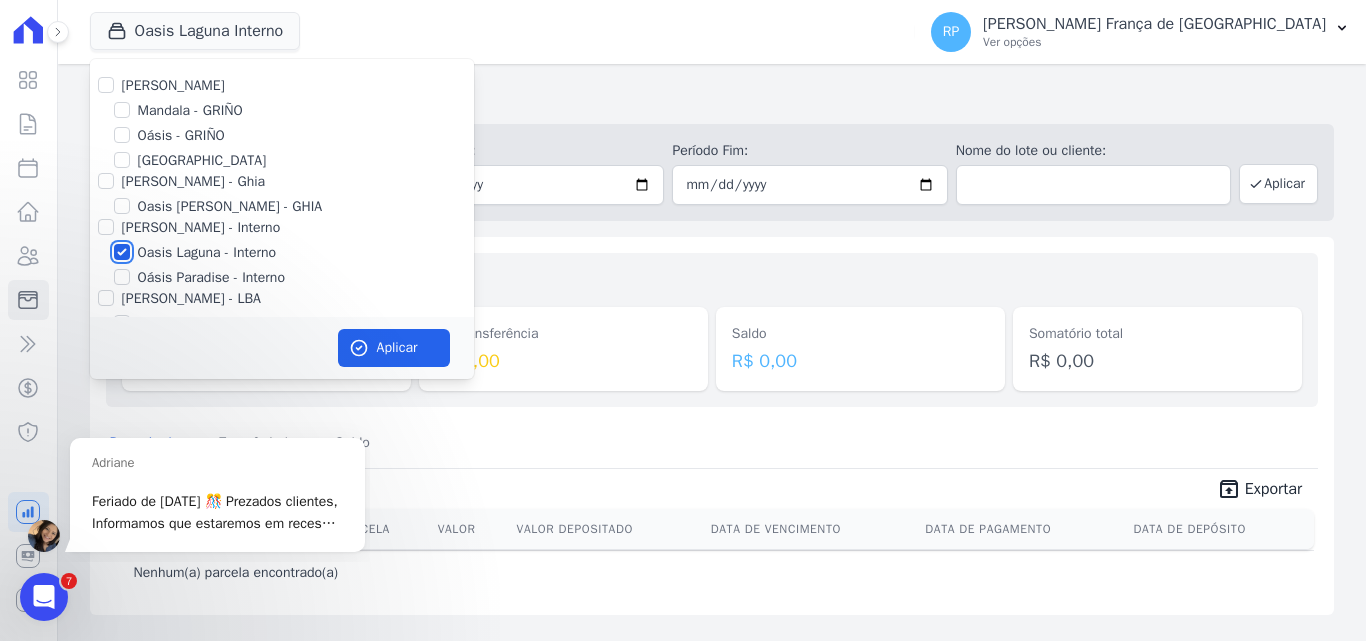 click on "Oasis Laguna - Interno" at bounding box center [122, 252] 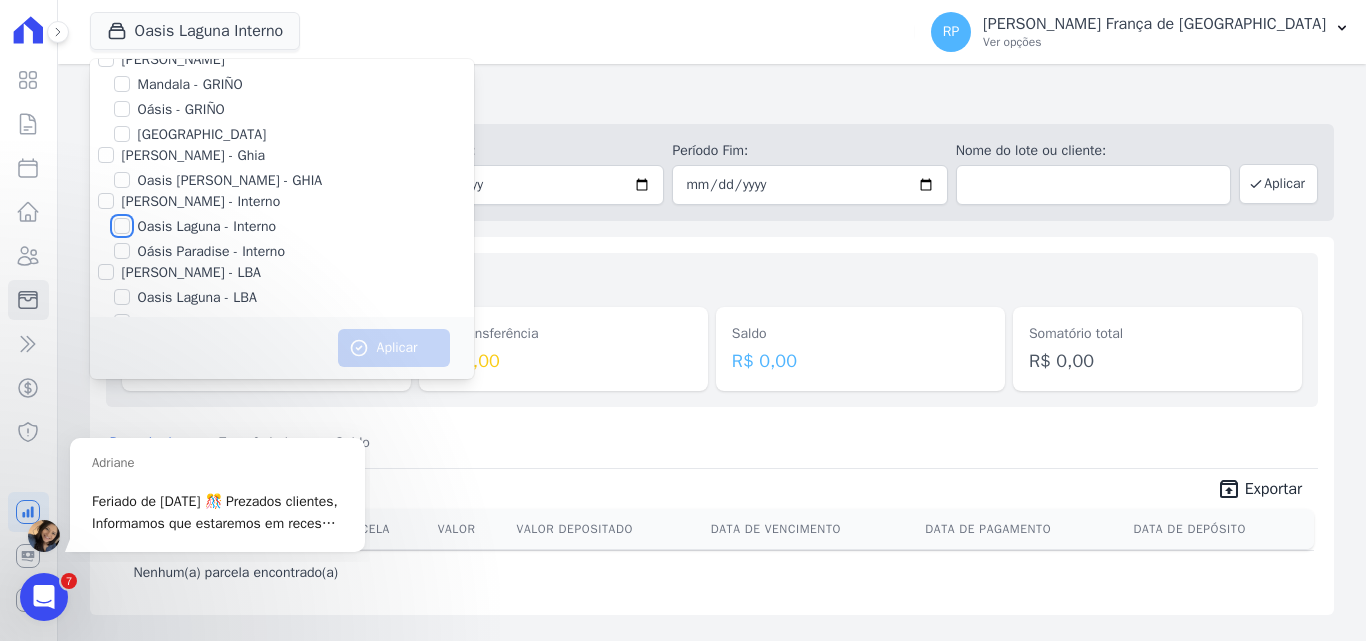 scroll, scrollTop: 0, scrollLeft: 0, axis: both 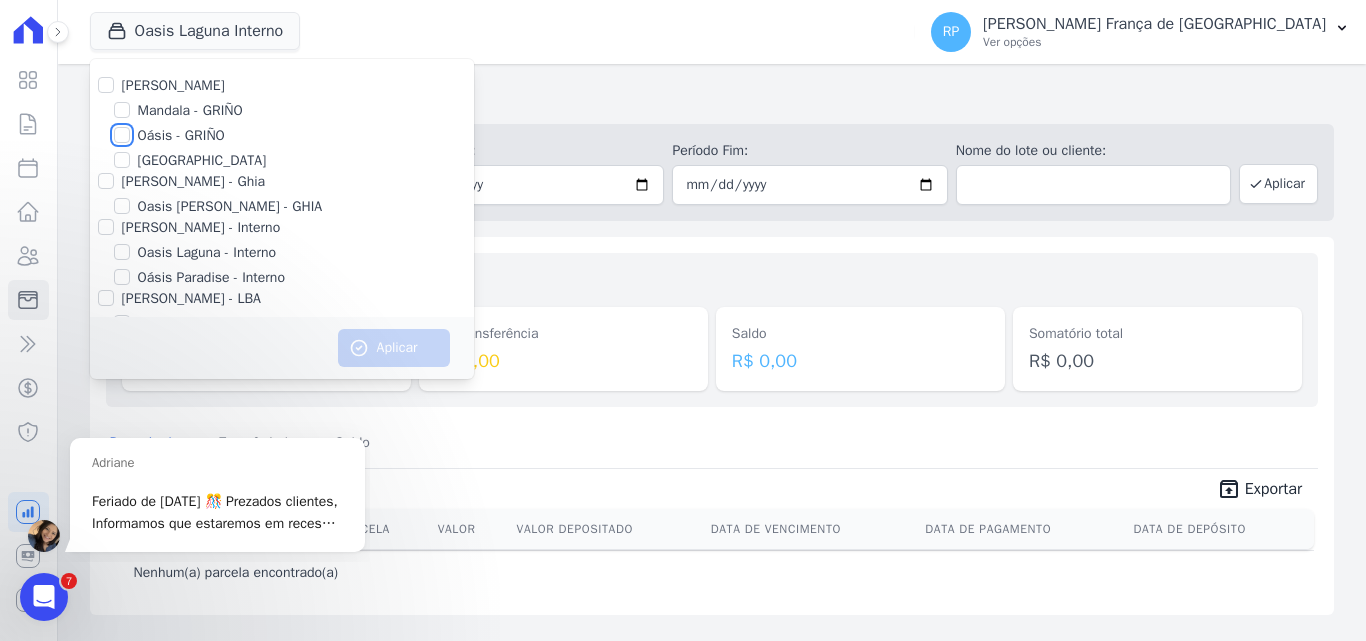click on "Oásis - GRIÑO" at bounding box center [122, 135] 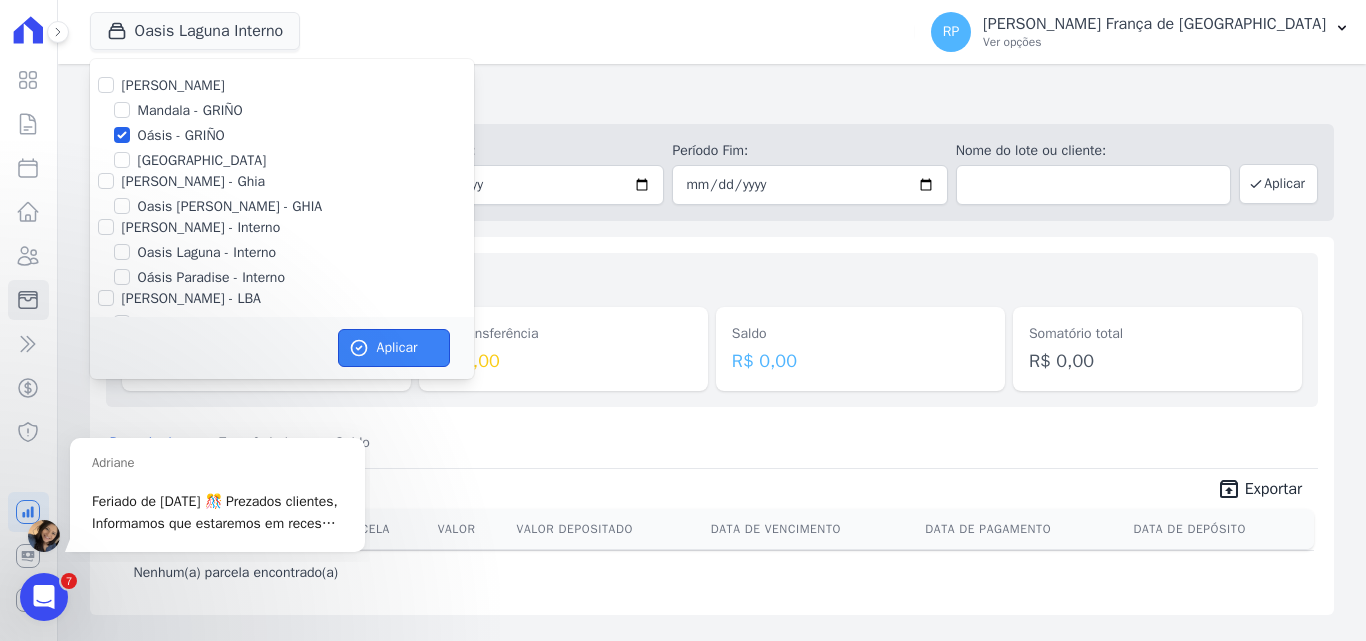 click on "Aplicar" at bounding box center [394, 348] 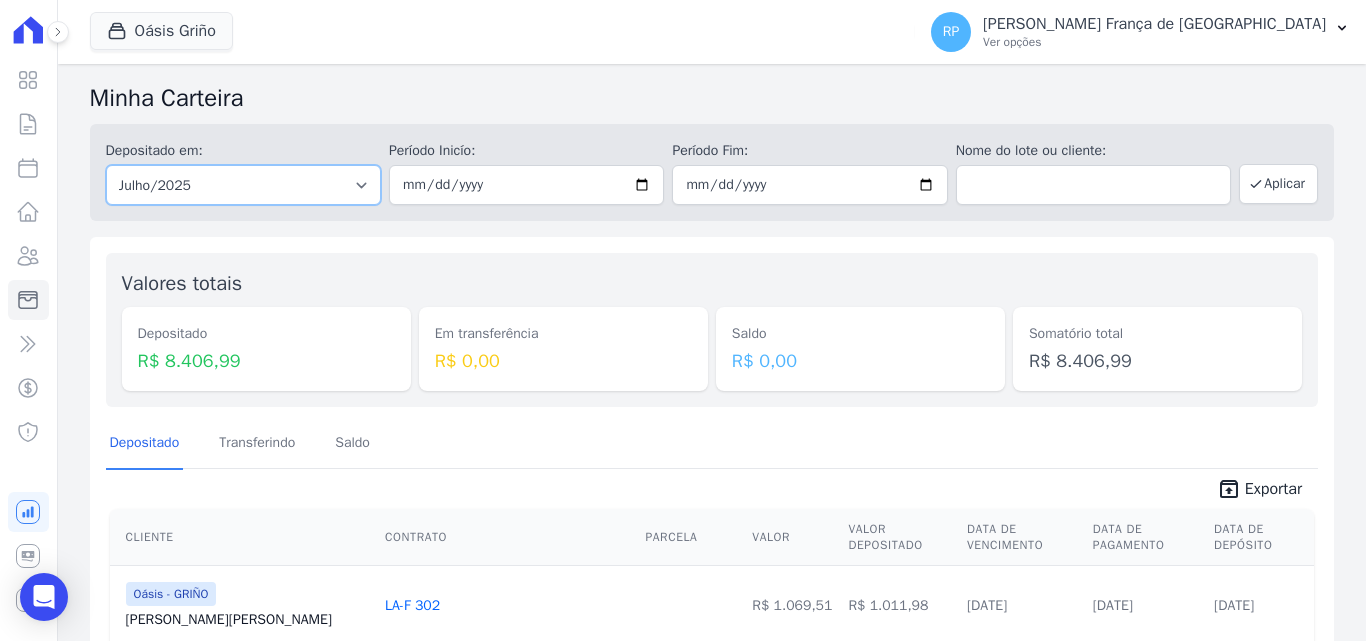 click on "Todos os meses
Janeiro/2015
Fevereiro/2015
Março/2015
Abril/2015
Maio/2015
Junho/2015
Julho/2015
Agosto/2015
Setembro/2015
Outubro/2015
Novembro/2015
Dezembro/2015
Janeiro/2016
Fevereiro/2016
Março/2016
Abril/2016
Maio/2016
Junho/2016
Julho/2016
Agosto/2016
Setembro/2016
Outubro/2016
Novembro/2016
Dezembro/2016
Janeiro/2017
Fevereiro/2017
Março/2017
Abril/2017
Maio/2017
Junho/2017
Julho/2017
Agosto/2017
Setembro/2017
Outubro/2017
Novembro/2017
Dezembro/2017
Janeiro/2018
Fevereiro/2018
Março/2018
Abril/2018
Maio/2018
Junho/2018
Julho/2018
Agosto/2018
Setembro/2018
Outubro/2018
Novembro/2018
Dezembro/2018
Janeiro/2019
Fevereiro/2019
Março/2019
Abril/2019
Maio/2019
Junho/2019
Julho/2019
Agosto/2019
Setembro/2019
Outubro/2019
Novembro/2019
Dezembro/2019
Janeiro/2020
Fevereiro/2020
Março/2020
Abril/2020
Maio/2020
Junho/2020
Julho/2020
Agosto/2020
Setembro/2020" at bounding box center (243, 185) 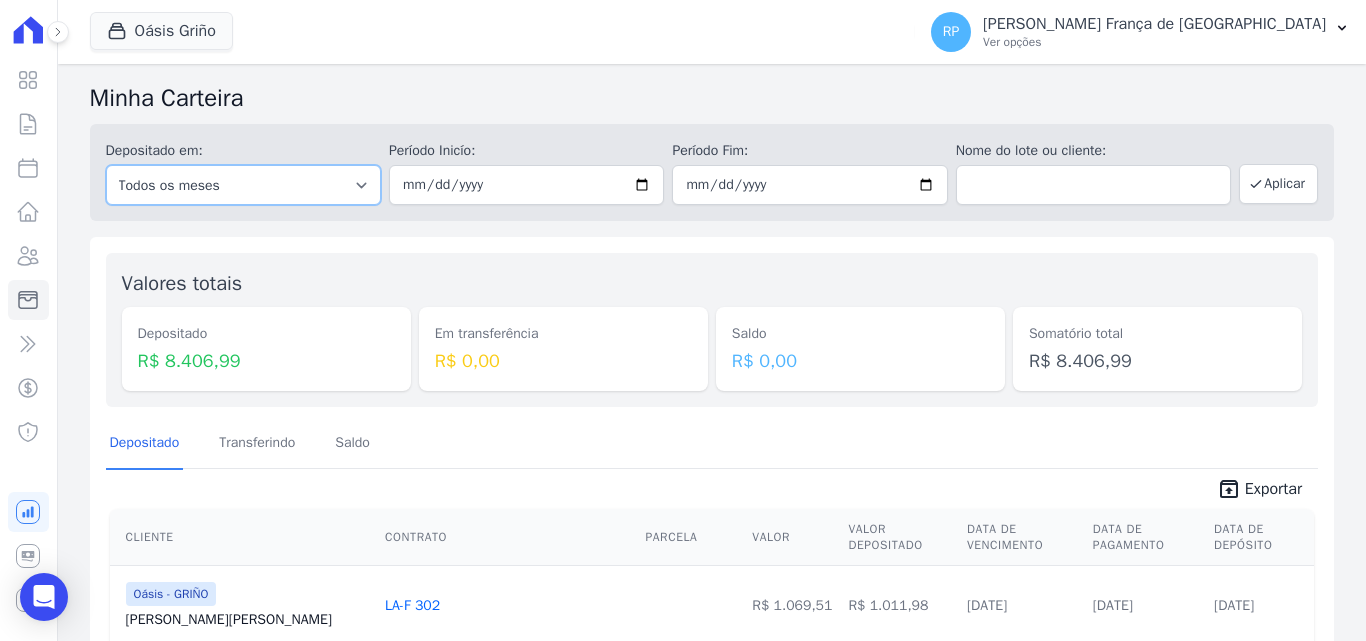 click on "Todos os meses
Janeiro/2015
Fevereiro/2015
Março/2015
Abril/2015
Maio/2015
Junho/2015
Julho/2015
Agosto/2015
Setembro/2015
Outubro/2015
Novembro/2015
Dezembro/2015
Janeiro/2016
Fevereiro/2016
Março/2016
Abril/2016
Maio/2016
Junho/2016
Julho/2016
Agosto/2016
Setembro/2016
Outubro/2016
Novembro/2016
Dezembro/2016
Janeiro/2017
Fevereiro/2017
Março/2017
Abril/2017
Maio/2017
Junho/2017
Julho/2017
Agosto/2017
Setembro/2017
Outubro/2017
Novembro/2017
Dezembro/2017
Janeiro/2018
Fevereiro/2018
Março/2018
Abril/2018
Maio/2018
Junho/2018
Julho/2018
Agosto/2018
Setembro/2018
Outubro/2018
Novembro/2018
Dezembro/2018
Janeiro/2019
Fevereiro/2019
Março/2019
Abril/2019
Maio/2019
Junho/2019
Julho/2019
Agosto/2019
Setembro/2019
Outubro/2019
Novembro/2019
Dezembro/2019
Janeiro/2020
Fevereiro/2020
Março/2020
Abril/2020
Maio/2020
Junho/2020
Julho/2020
Agosto/2020
Setembro/2020" at bounding box center (243, 185) 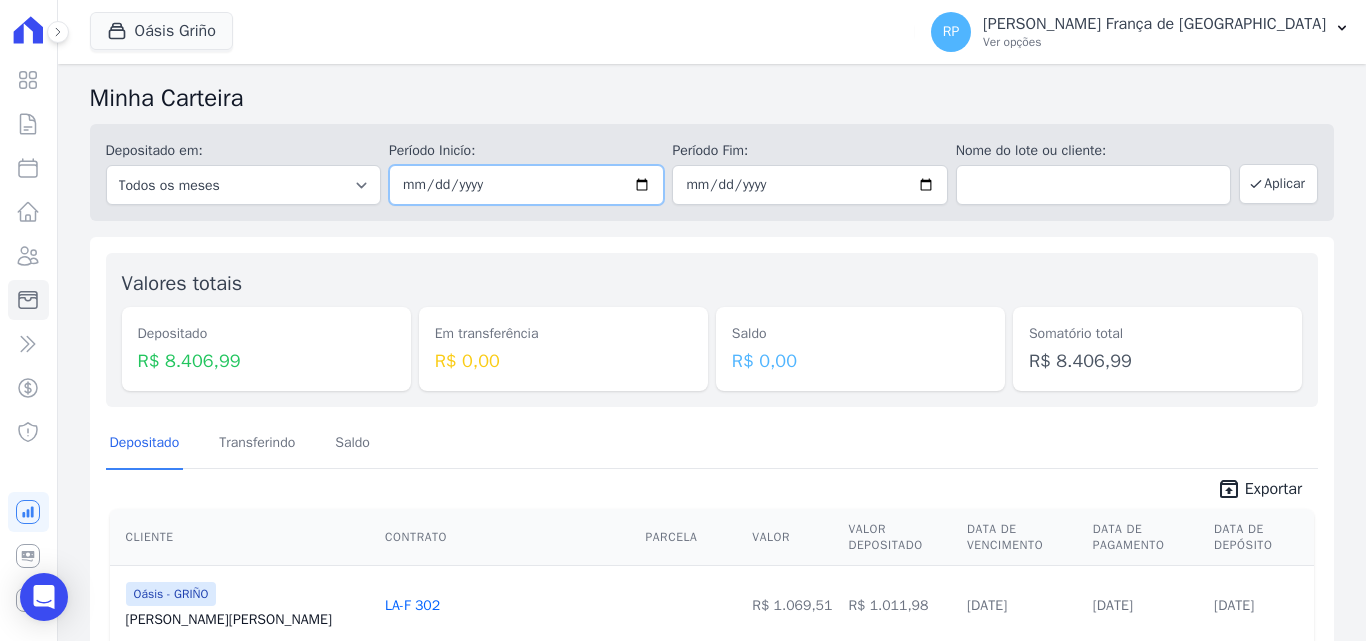 click at bounding box center [526, 185] 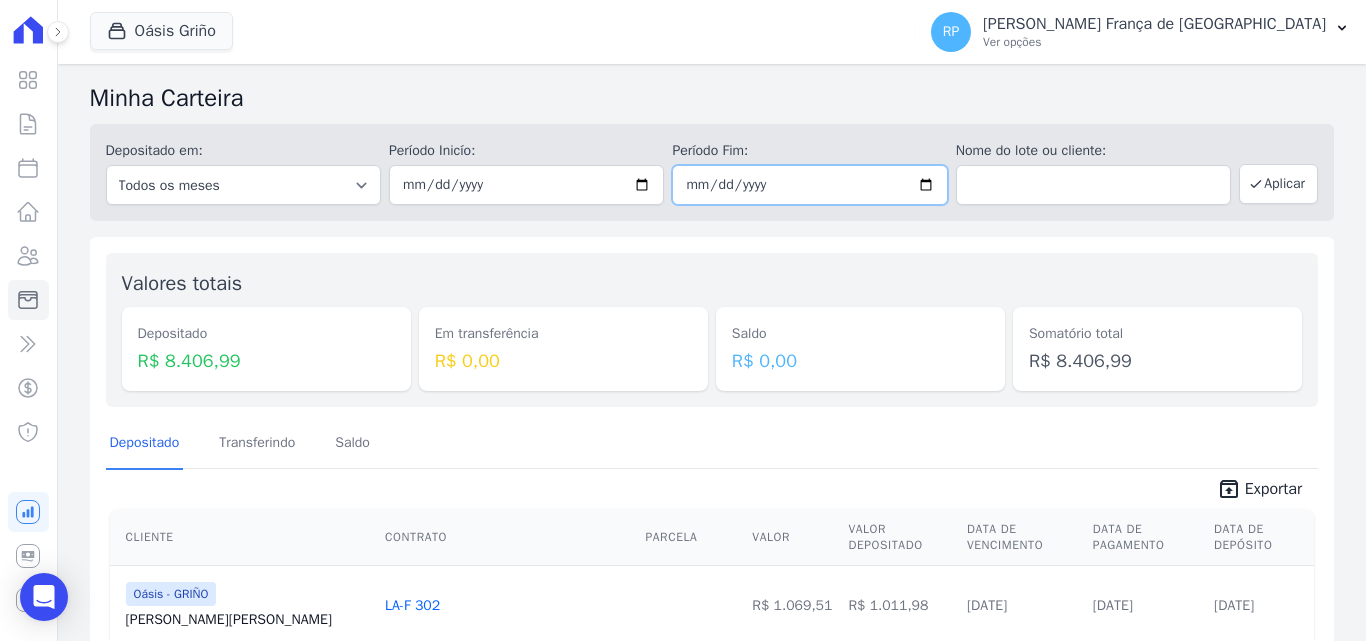 click at bounding box center (809, 185) 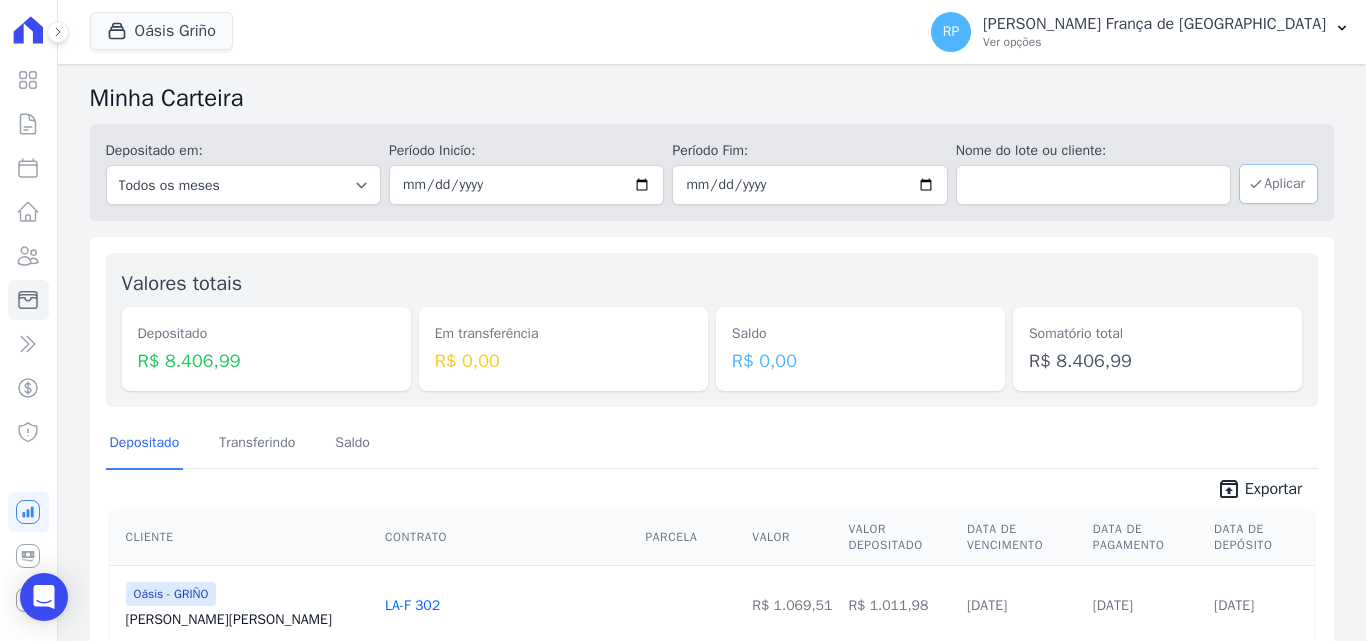 click on "Aplicar" at bounding box center [1278, 184] 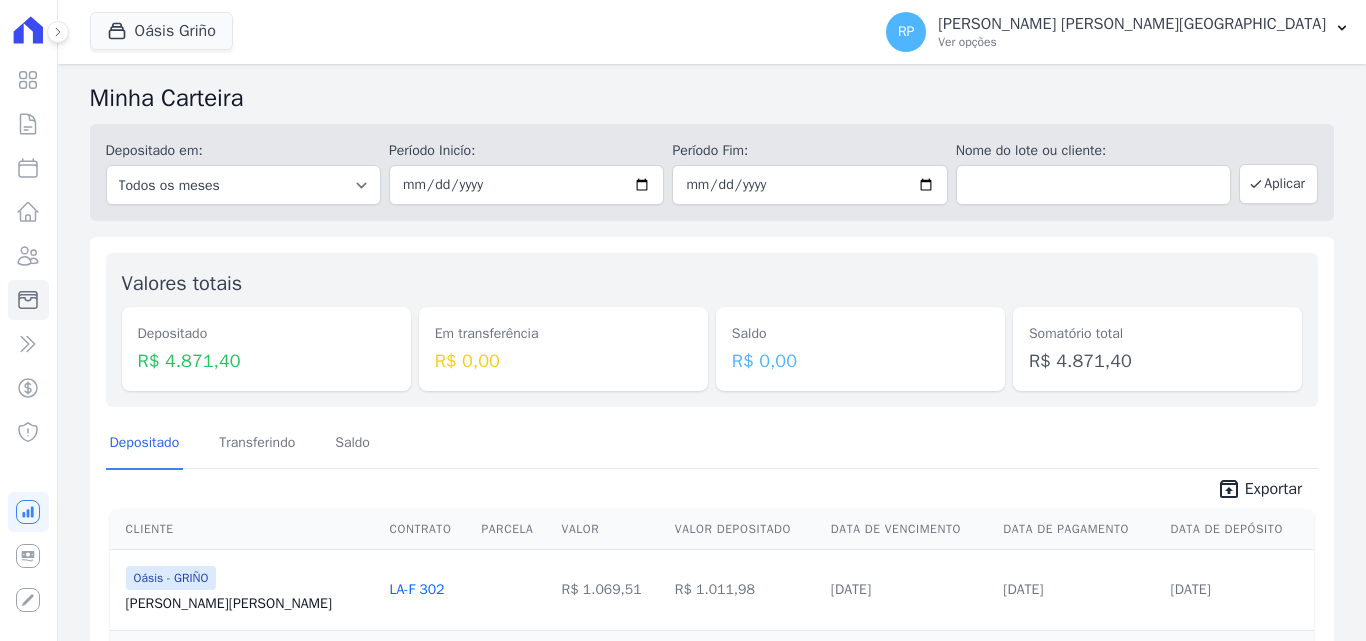 scroll, scrollTop: 0, scrollLeft: 0, axis: both 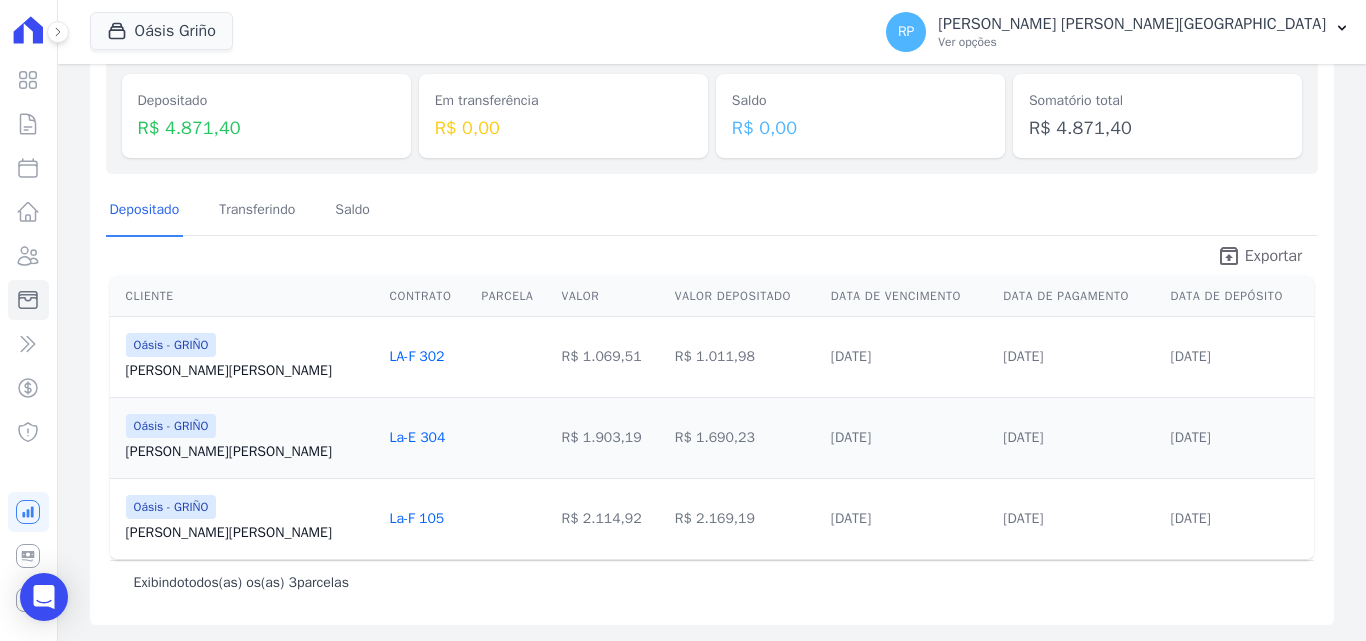 click on "unarchive" at bounding box center [1229, 256] 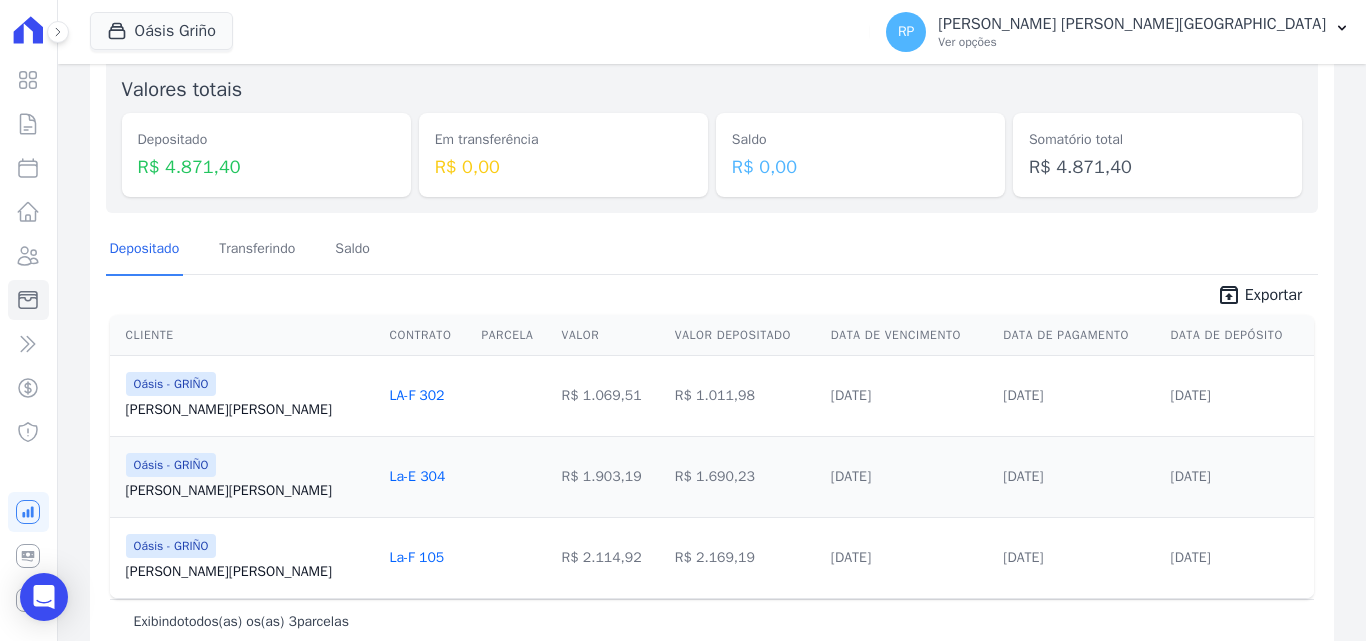 scroll, scrollTop: 133, scrollLeft: 0, axis: vertical 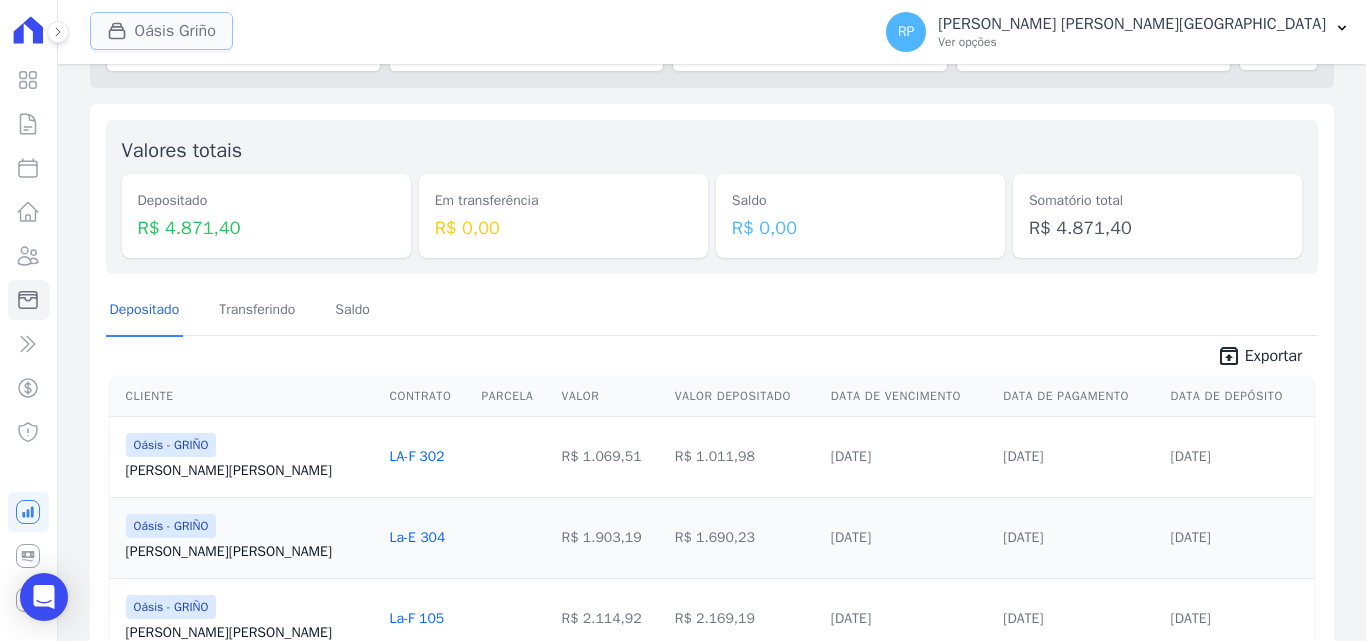 click on "Oásis   Griño" at bounding box center (161, 31) 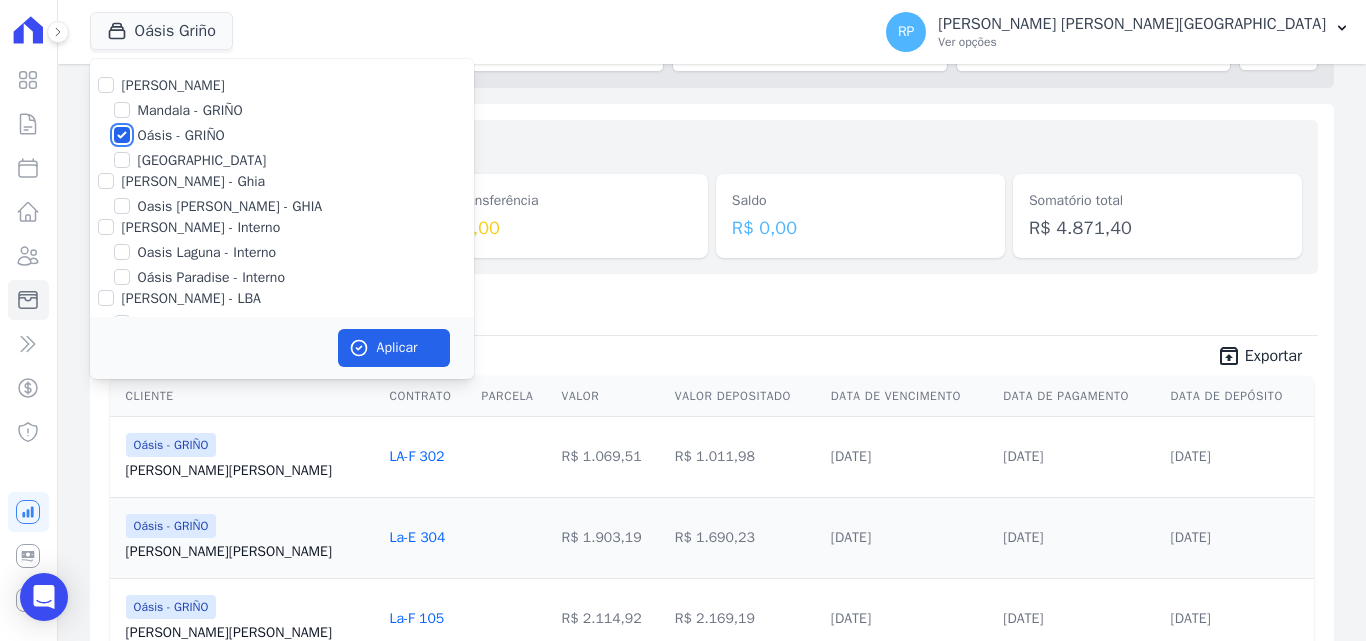 click on "Oásis - GRIÑO" at bounding box center [122, 135] 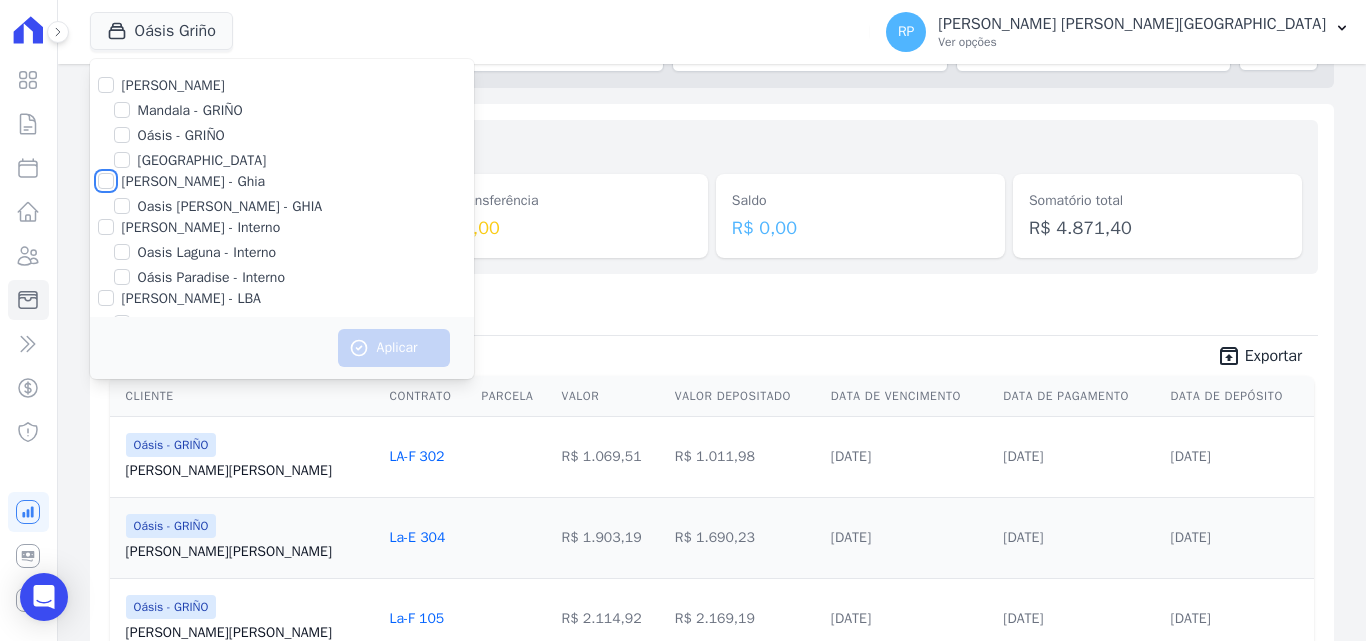 click on "Celina Guimaraes - Ghia" at bounding box center [106, 181] 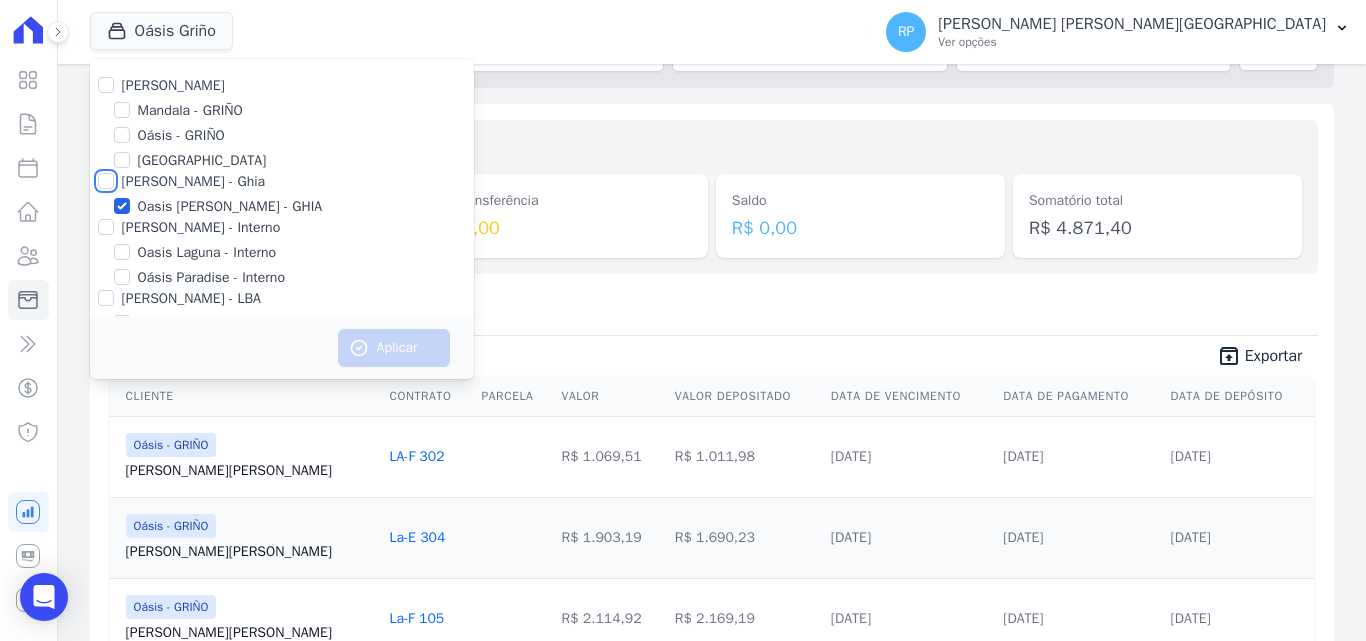 checkbox on "true" 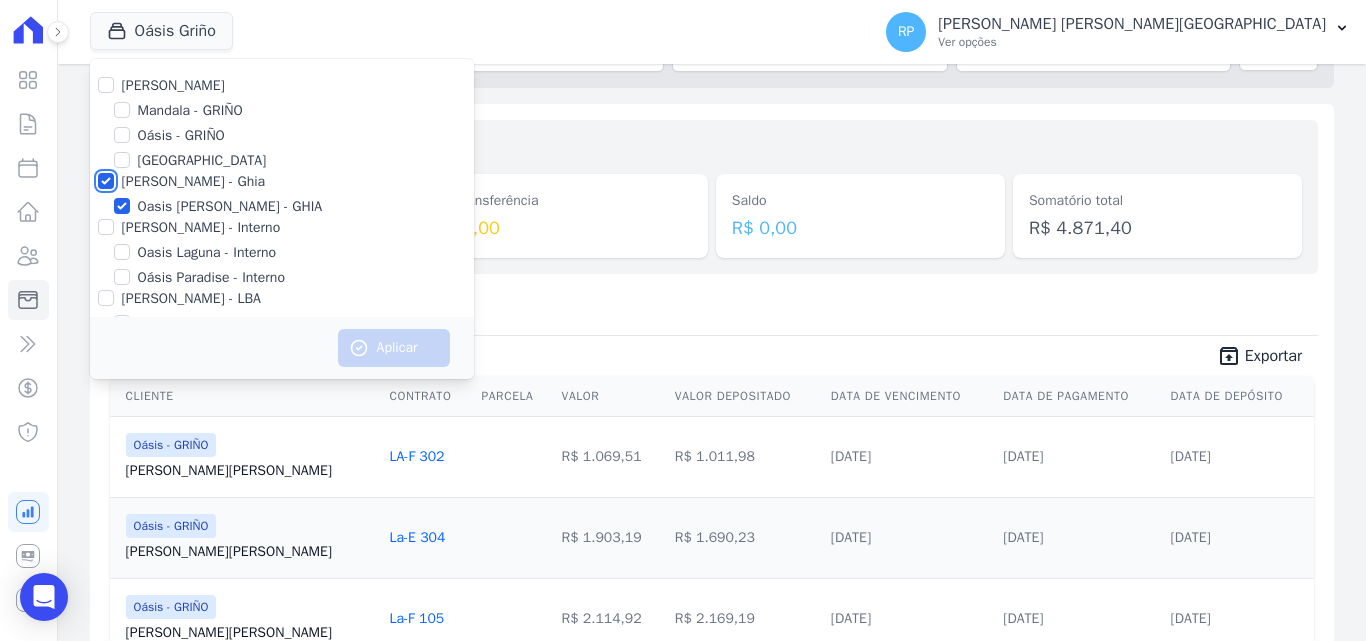 checkbox on "true" 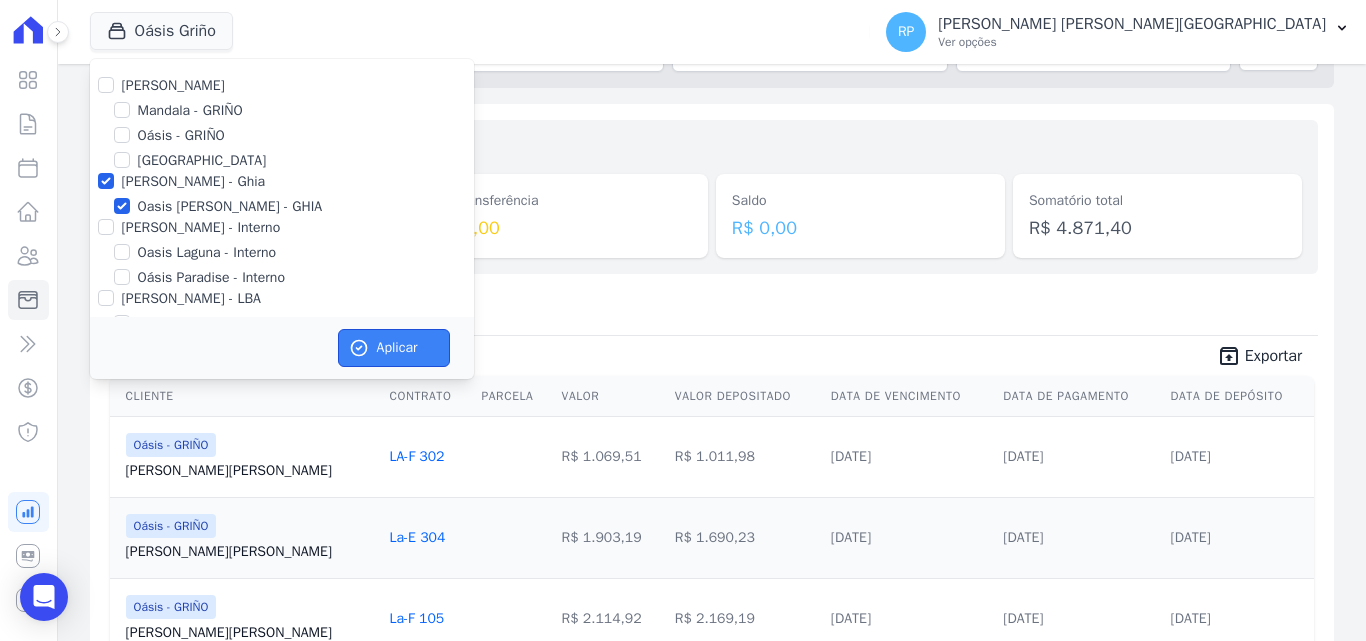 click on "Aplicar" at bounding box center [394, 348] 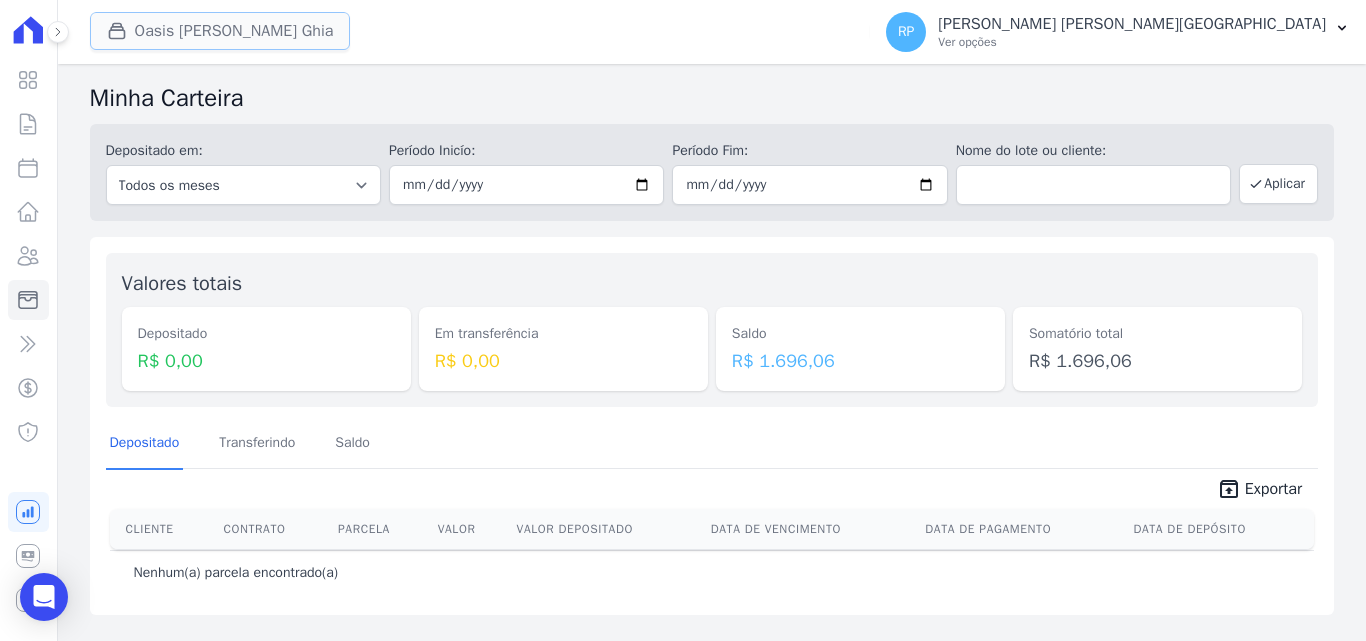 click on "Oasis Celina Guimaraes   Ghia" at bounding box center (220, 31) 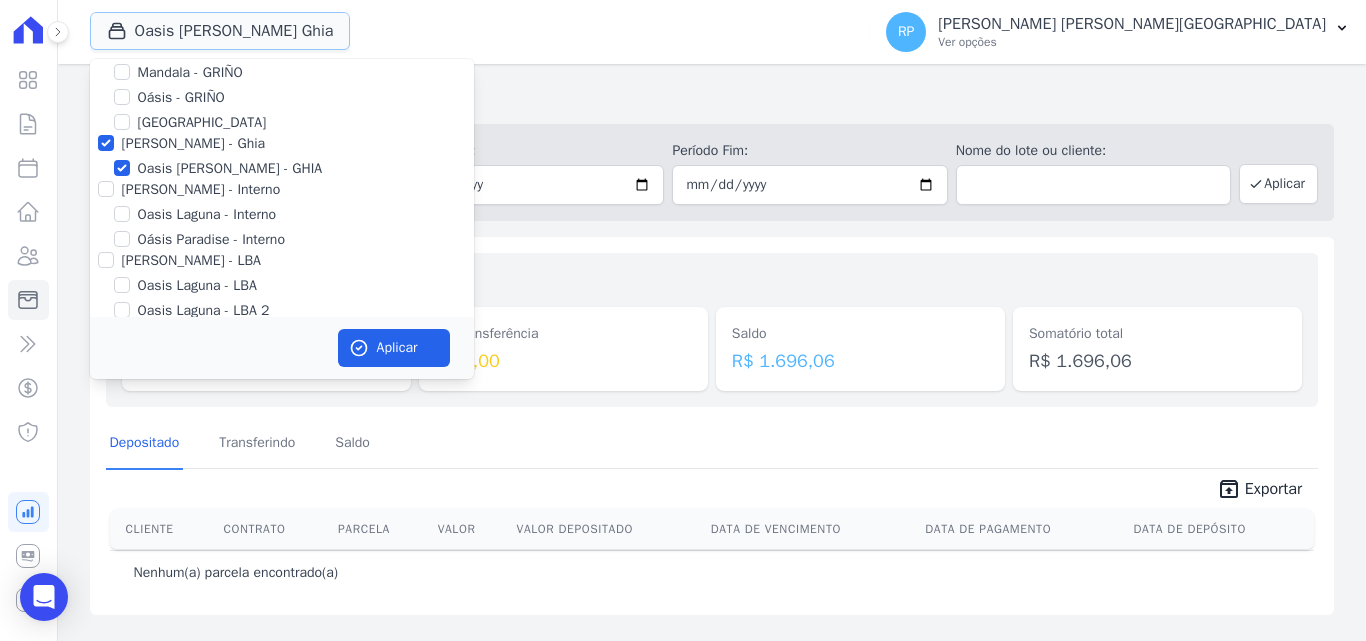 scroll, scrollTop: 58, scrollLeft: 0, axis: vertical 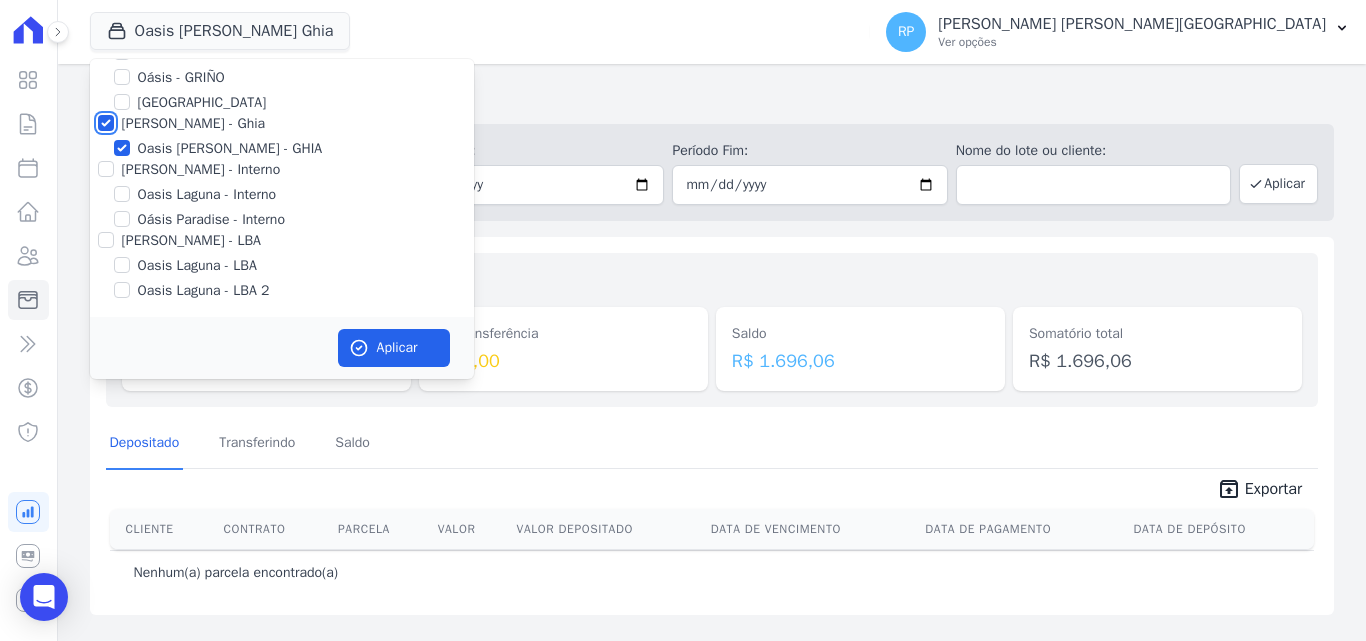click on "Celina Guimaraes - Ghia" at bounding box center (106, 123) 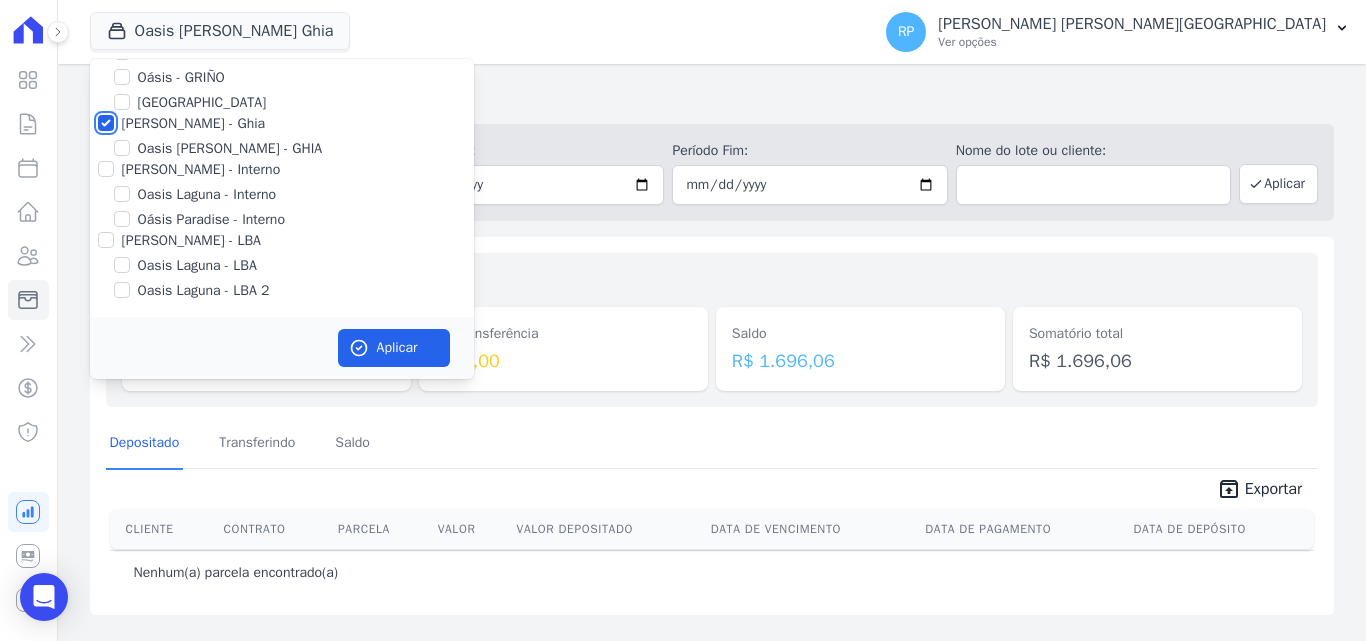 checkbox on "false" 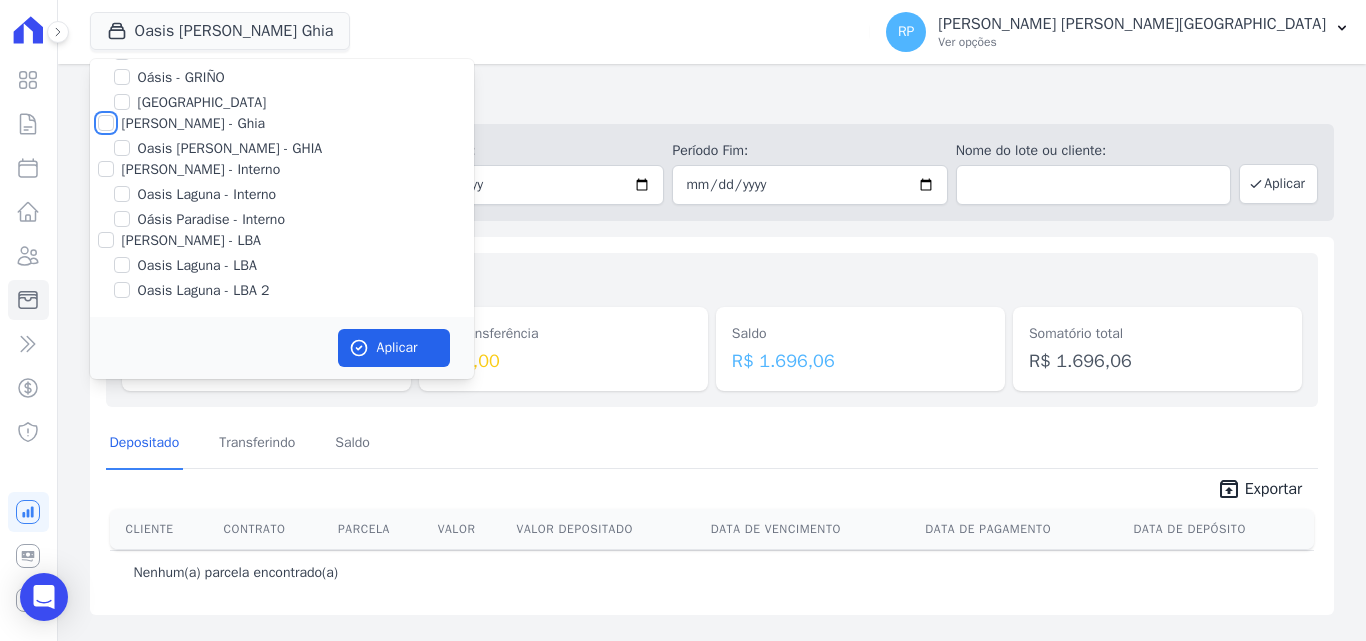 checkbox on "false" 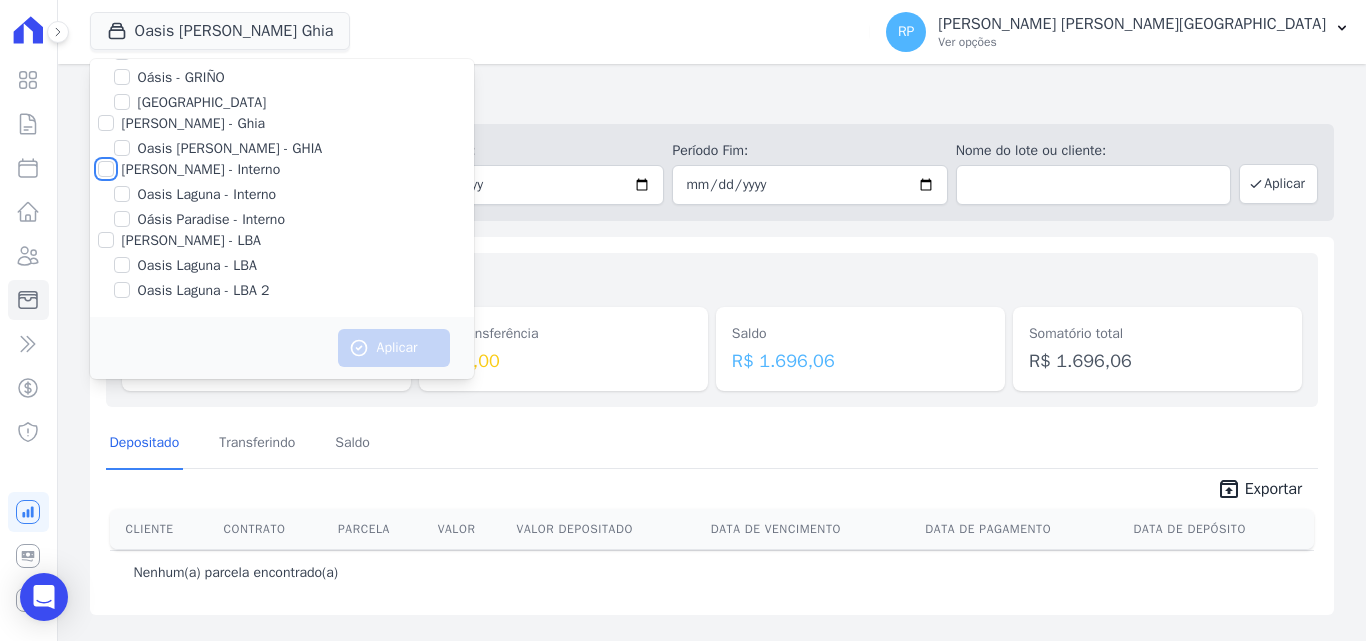 click on "Celina Guimaraes - Interno" at bounding box center (106, 169) 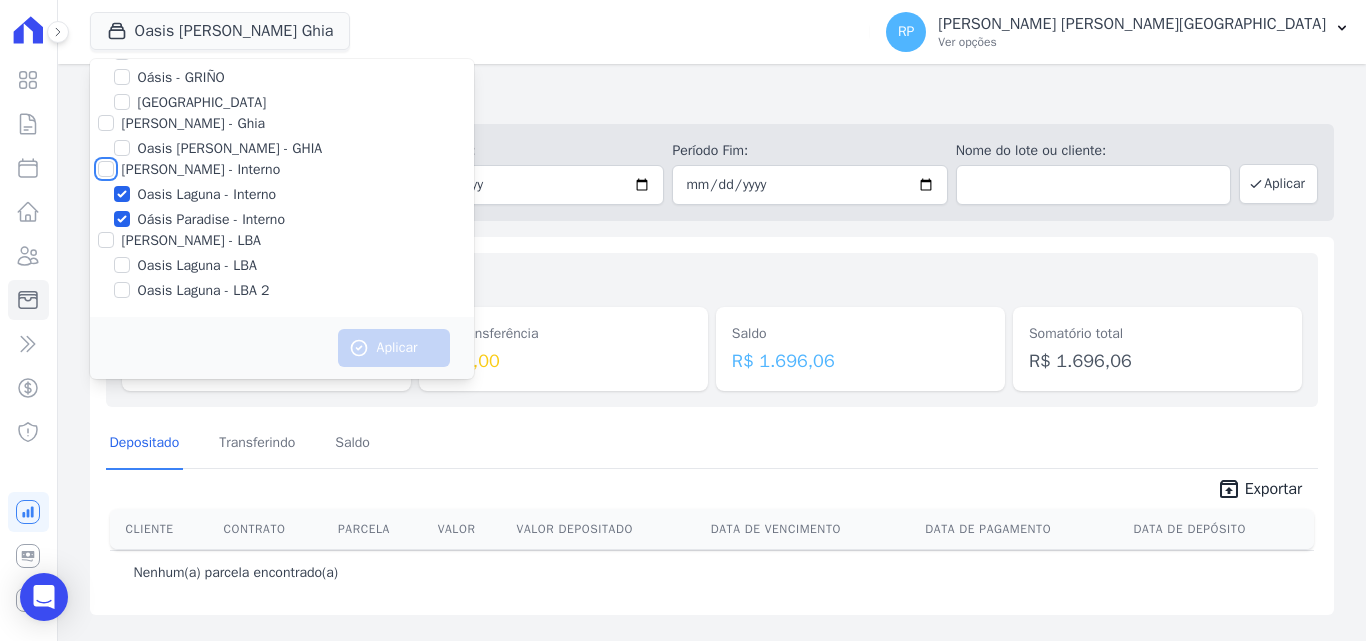 checkbox on "true" 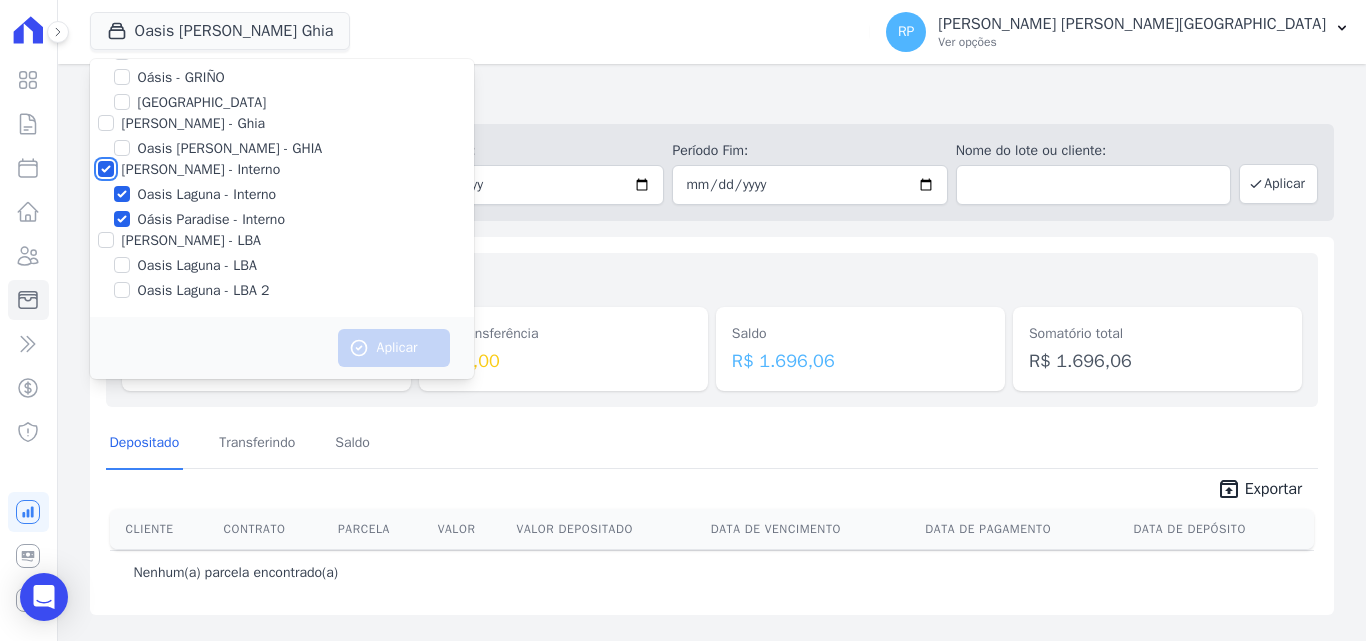 checkbox on "true" 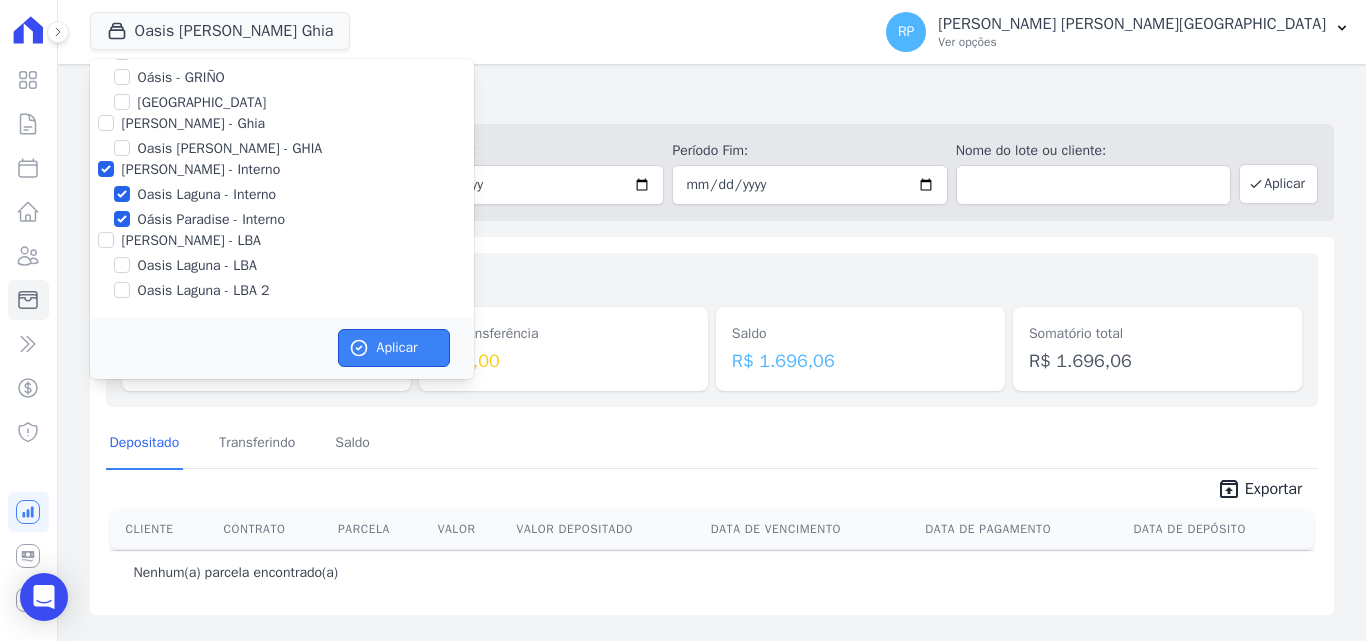 click 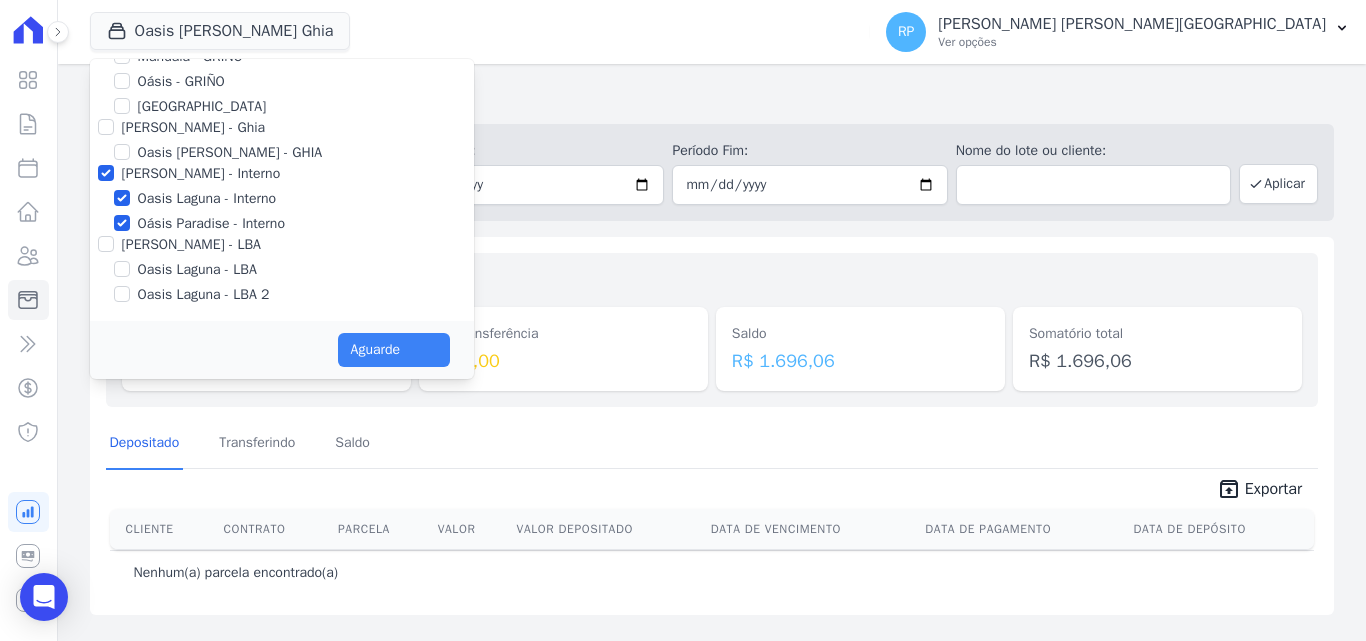scroll, scrollTop: 54, scrollLeft: 0, axis: vertical 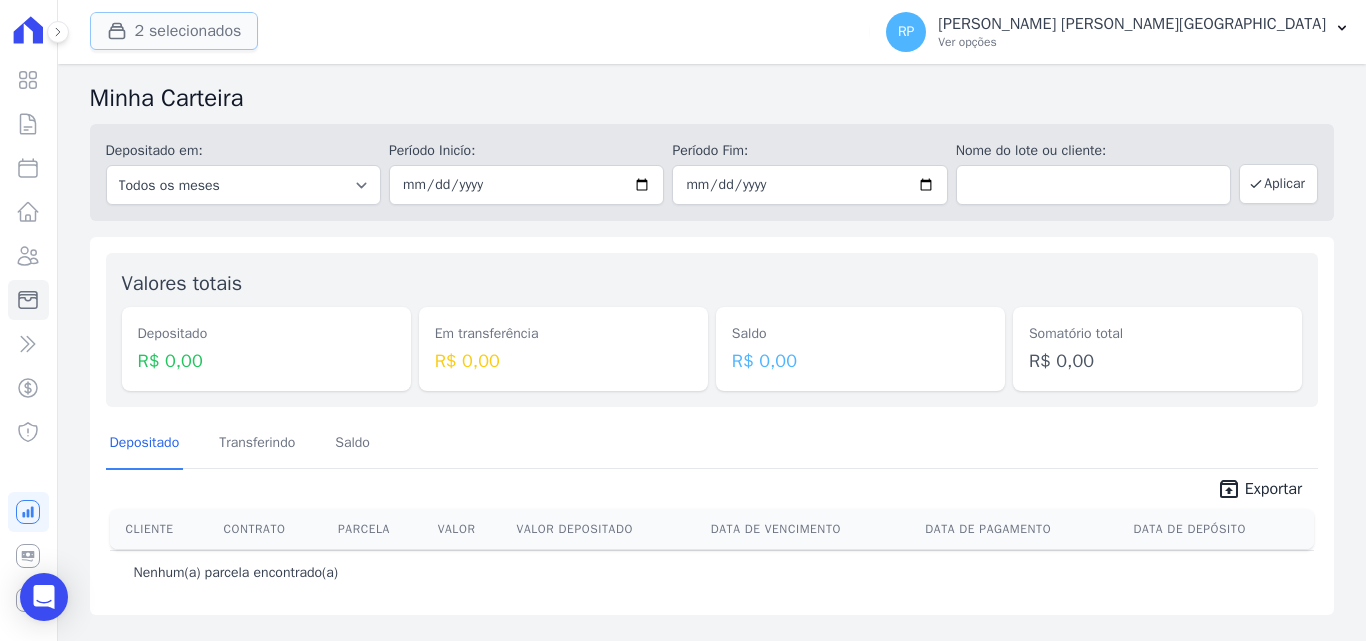 click on "2 selecionados" at bounding box center (174, 31) 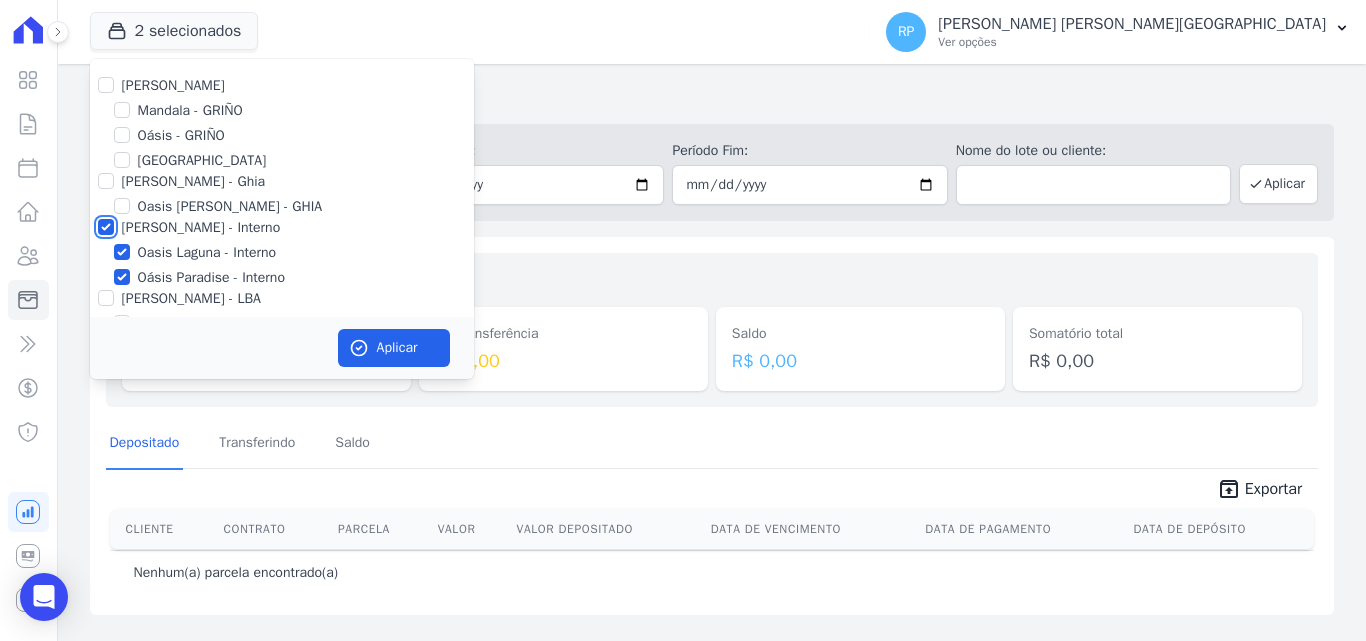 click on "Celina Guimaraes - Interno" at bounding box center (106, 227) 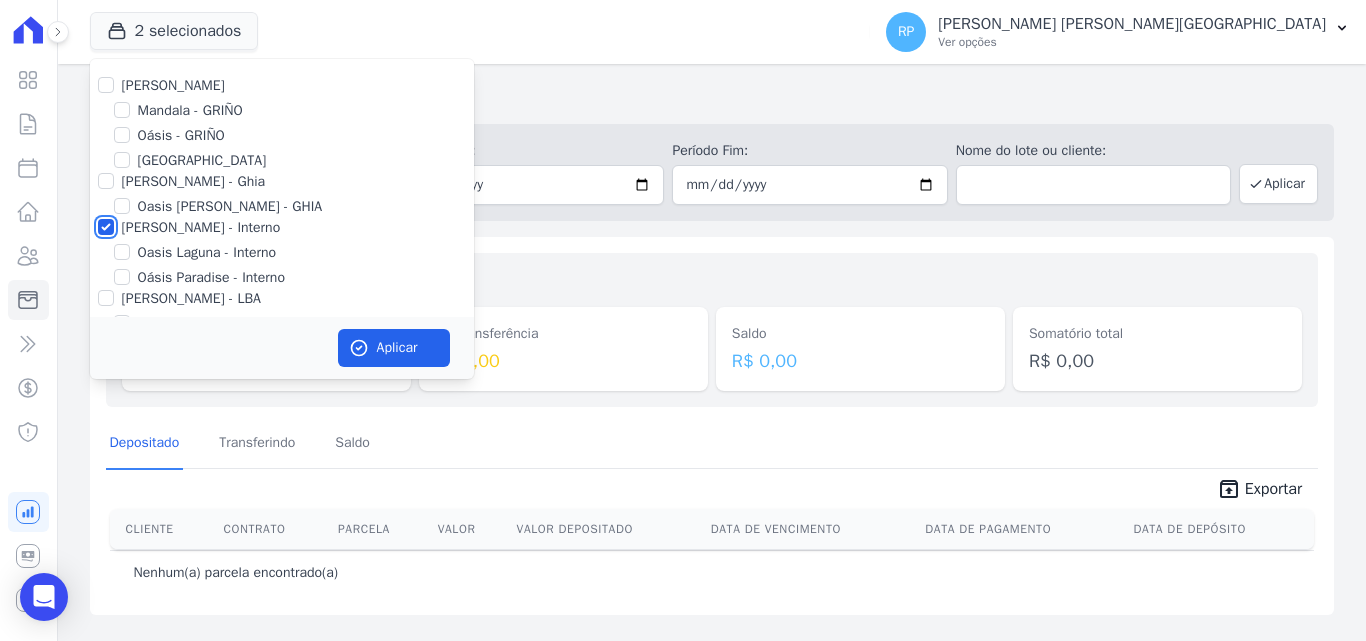 checkbox on "false" 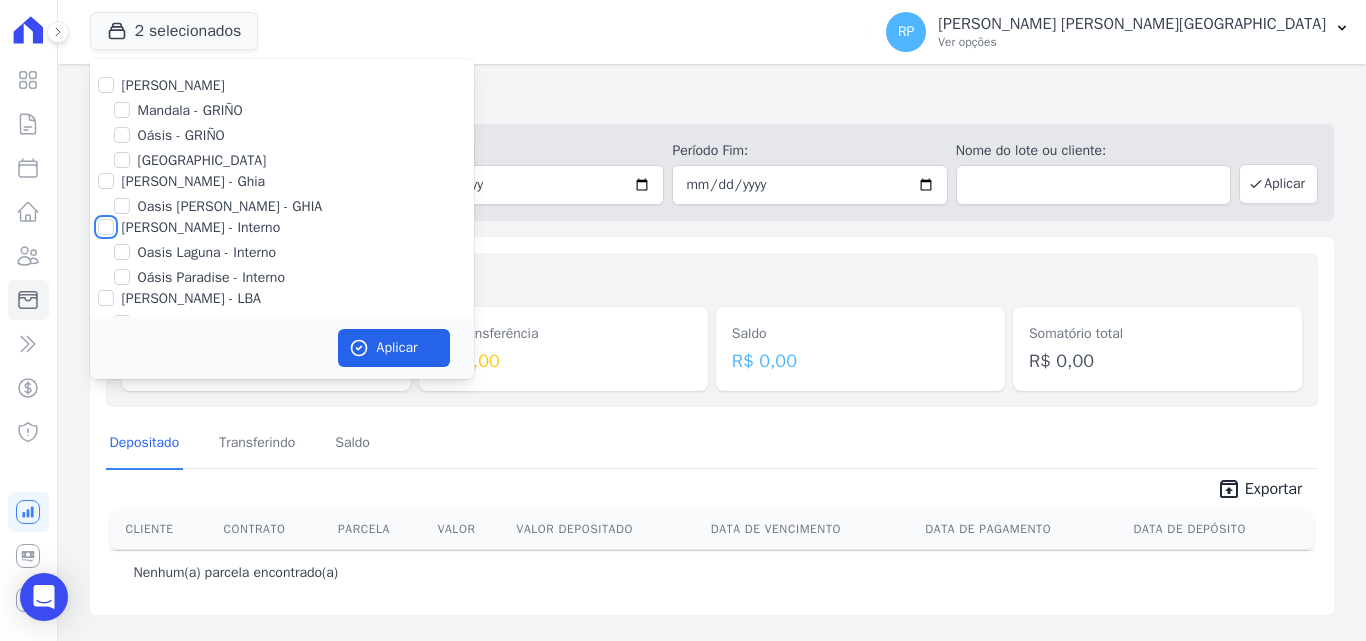checkbox on "false" 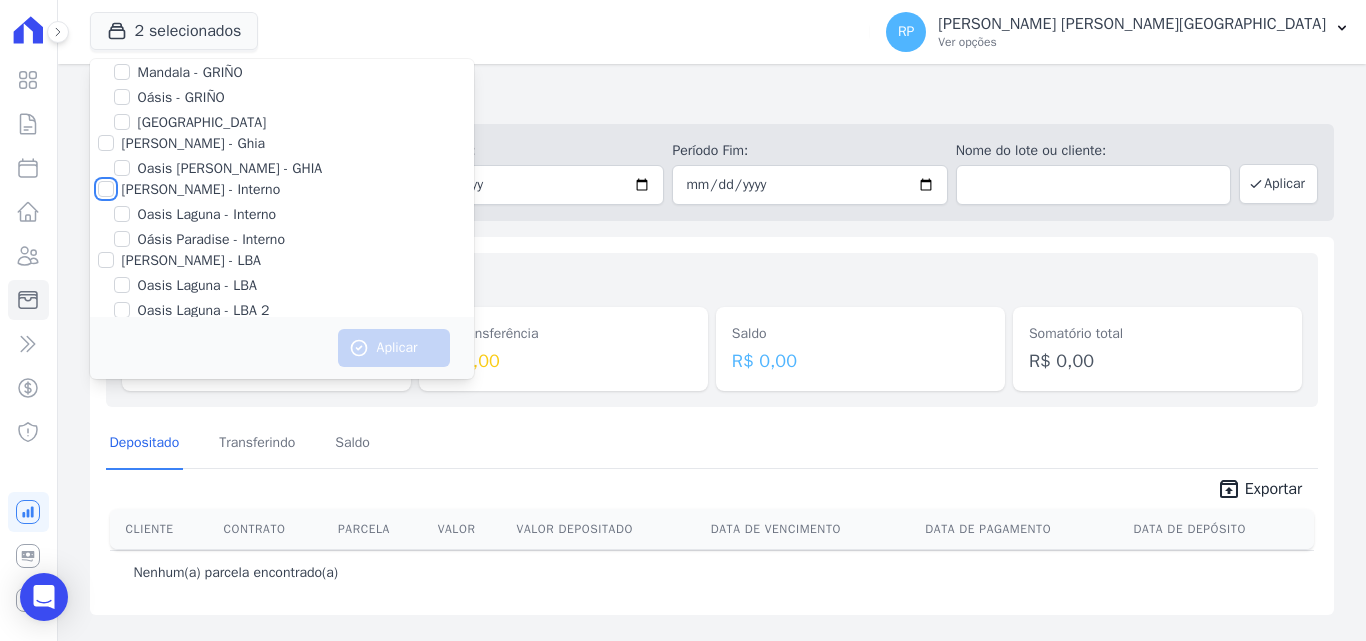scroll, scrollTop: 58, scrollLeft: 0, axis: vertical 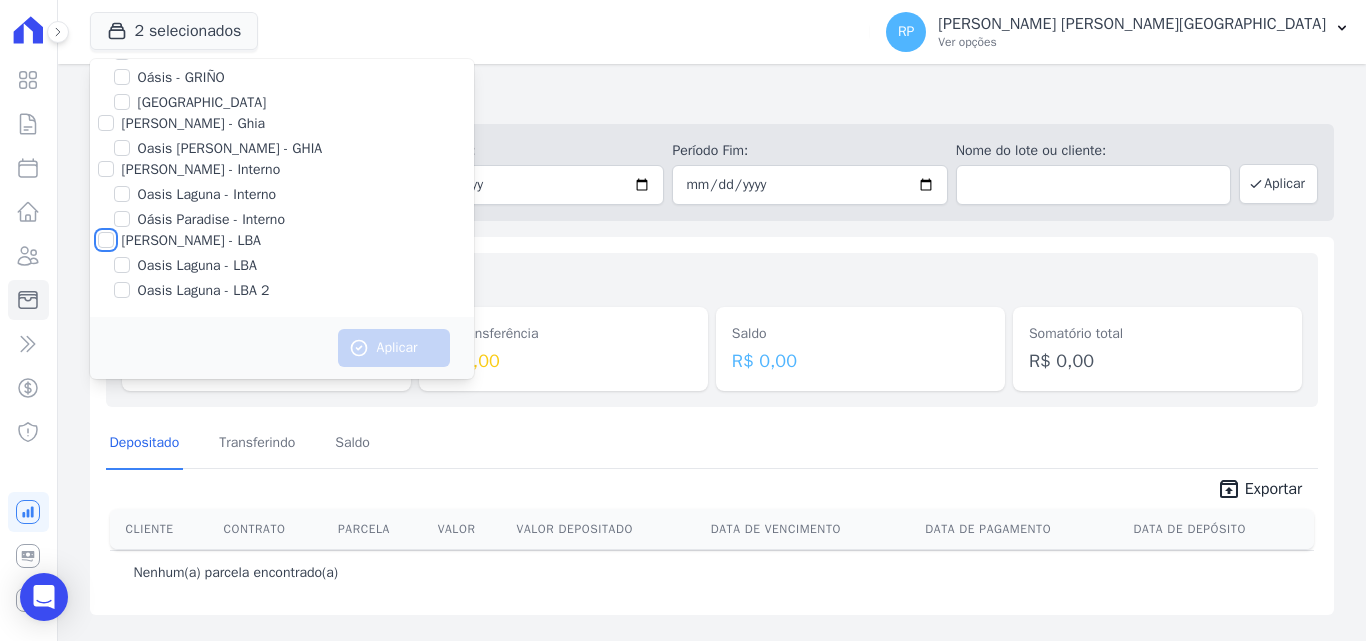 click on "Celina Guimaraes - LBA" at bounding box center (106, 240) 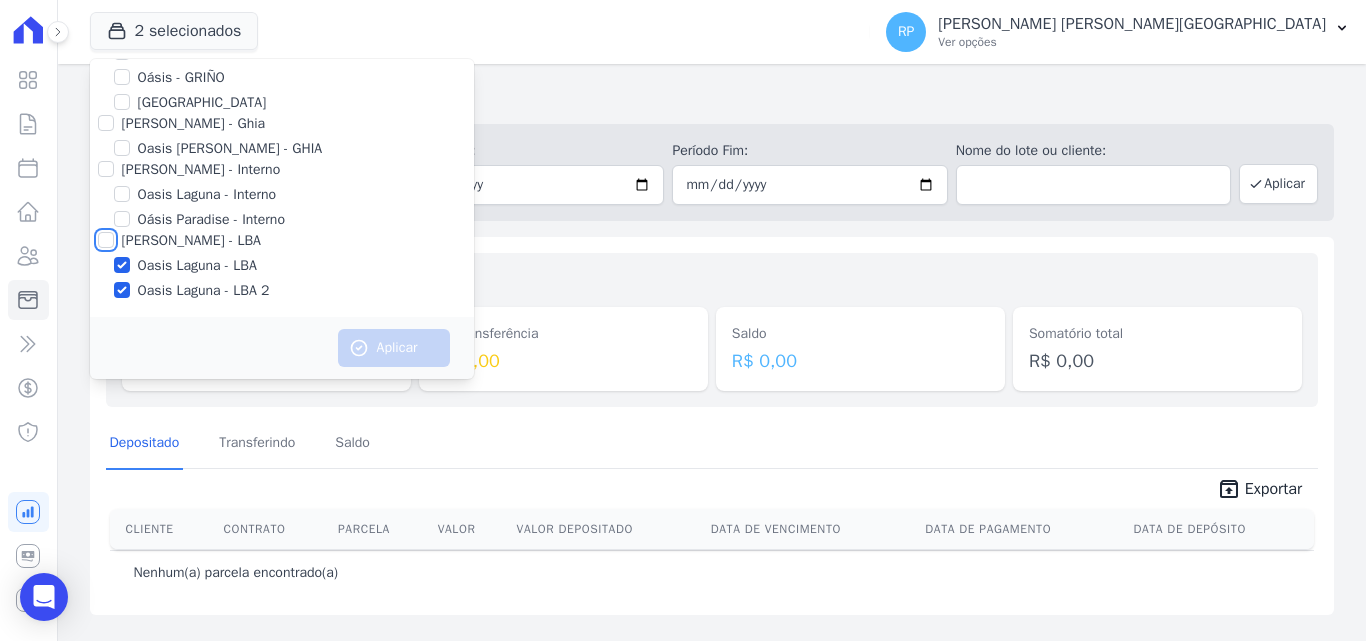 checkbox on "true" 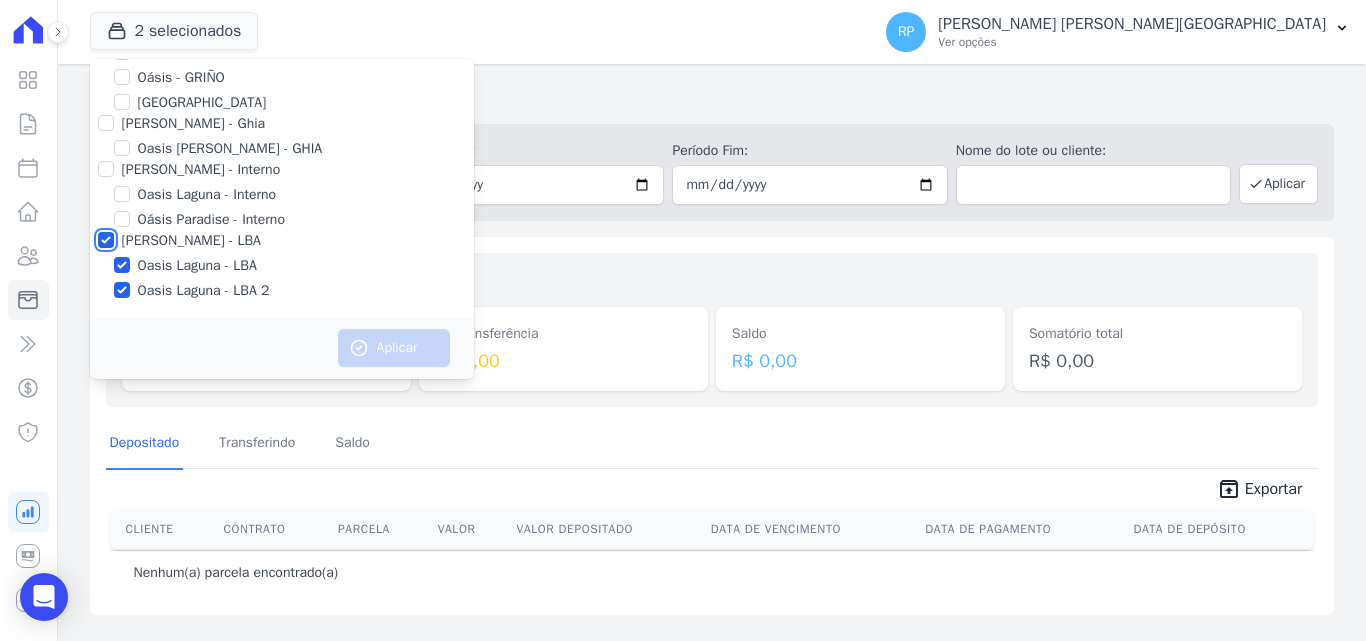 checkbox on "true" 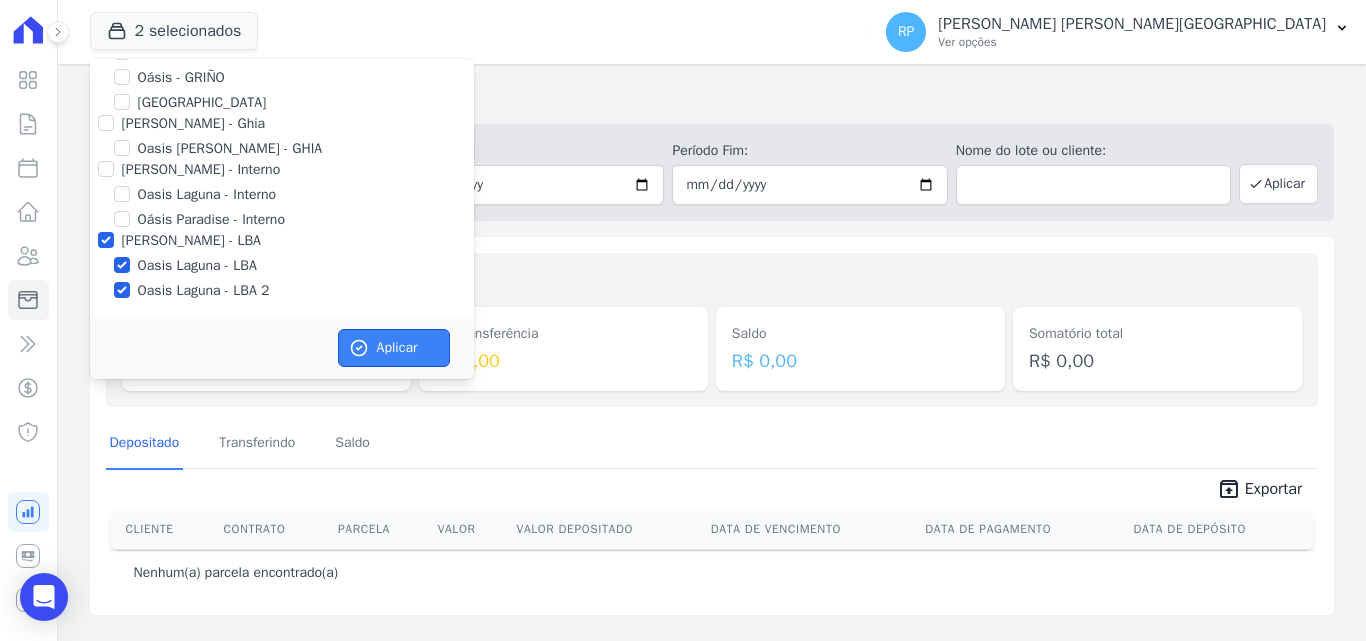 click on "Aplicar" at bounding box center (394, 348) 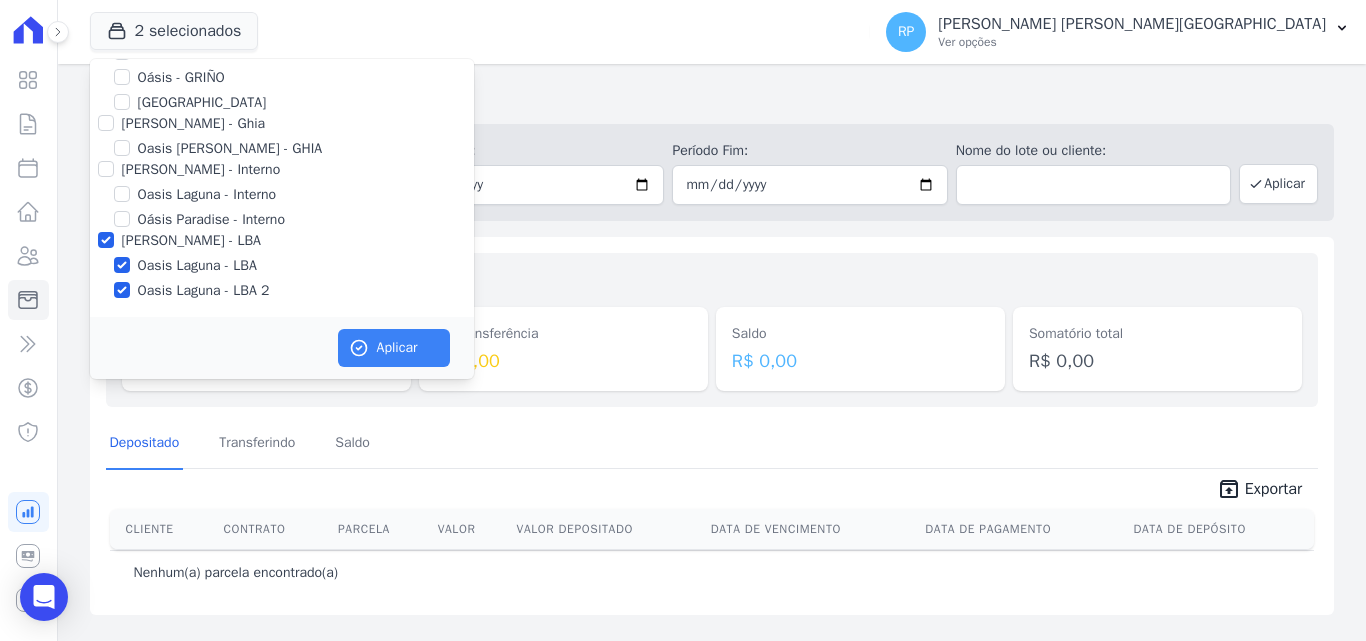 scroll, scrollTop: 54, scrollLeft: 0, axis: vertical 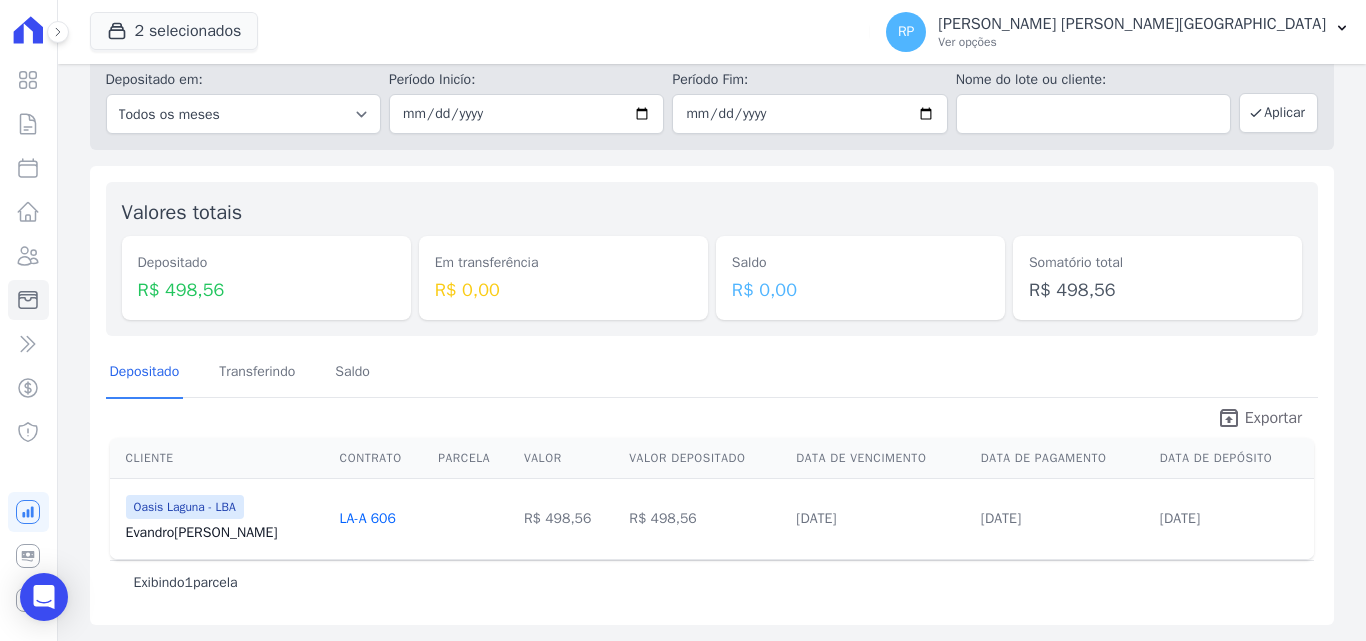 click on "Exportar" at bounding box center [1273, 418] 